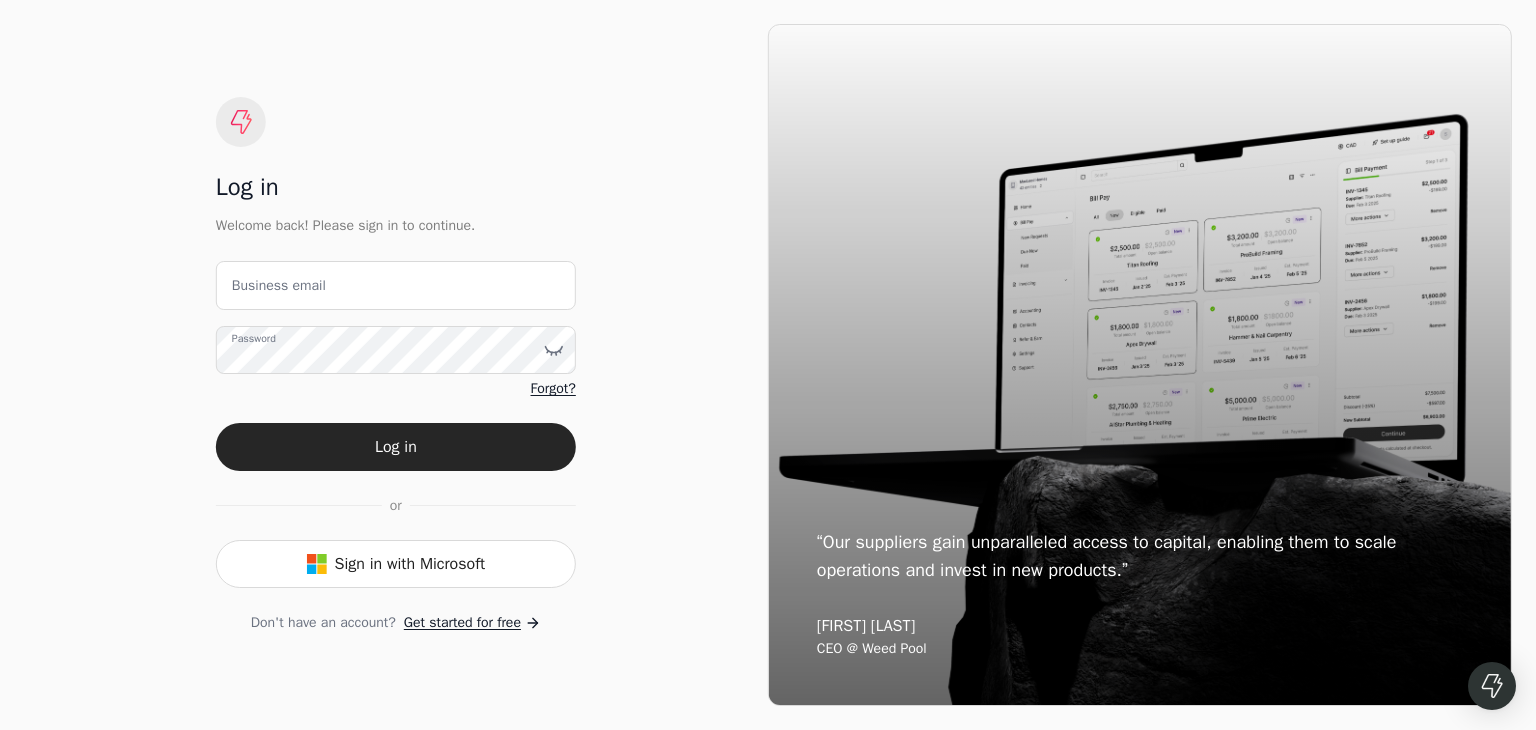 scroll, scrollTop: 0, scrollLeft: 0, axis: both 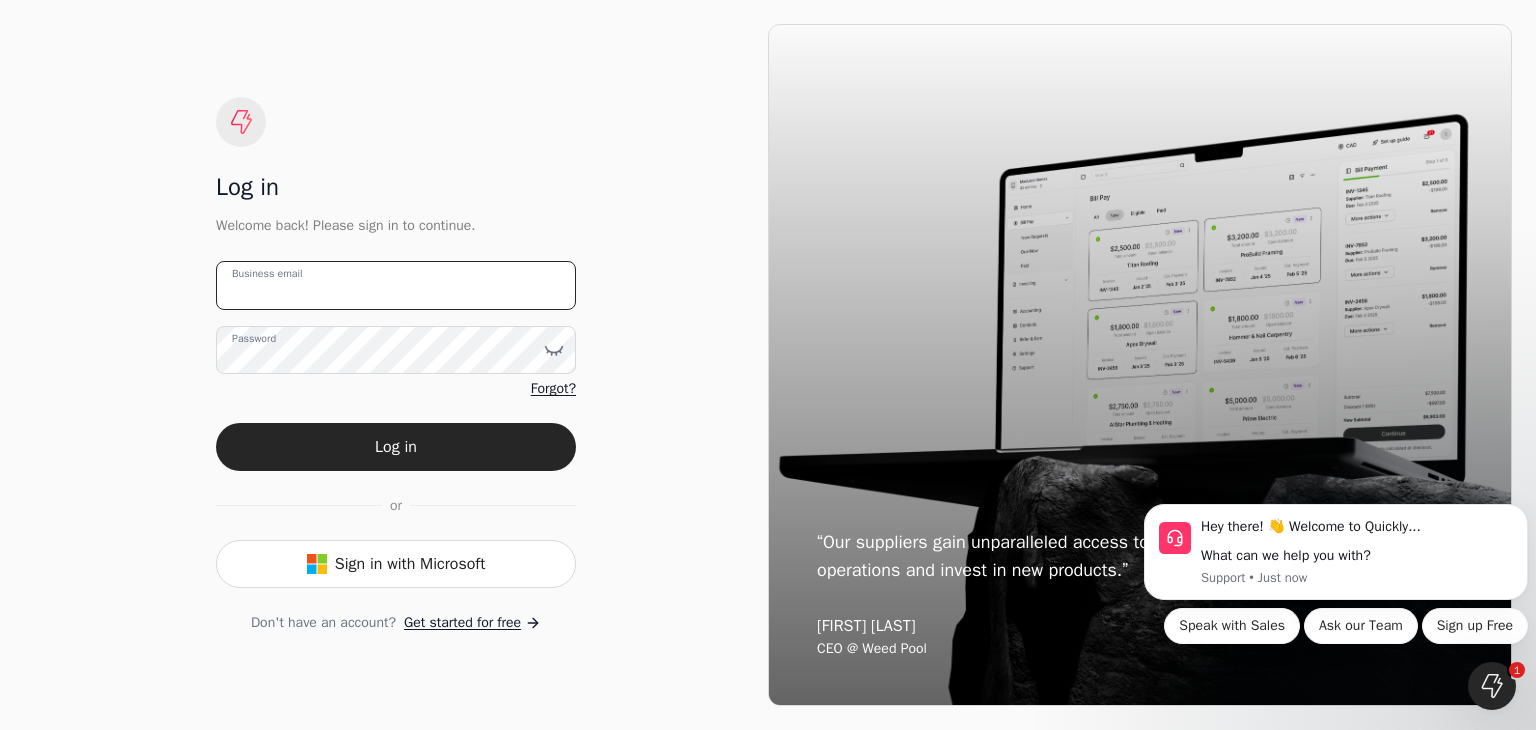 click on "Business email" at bounding box center [396, 285] 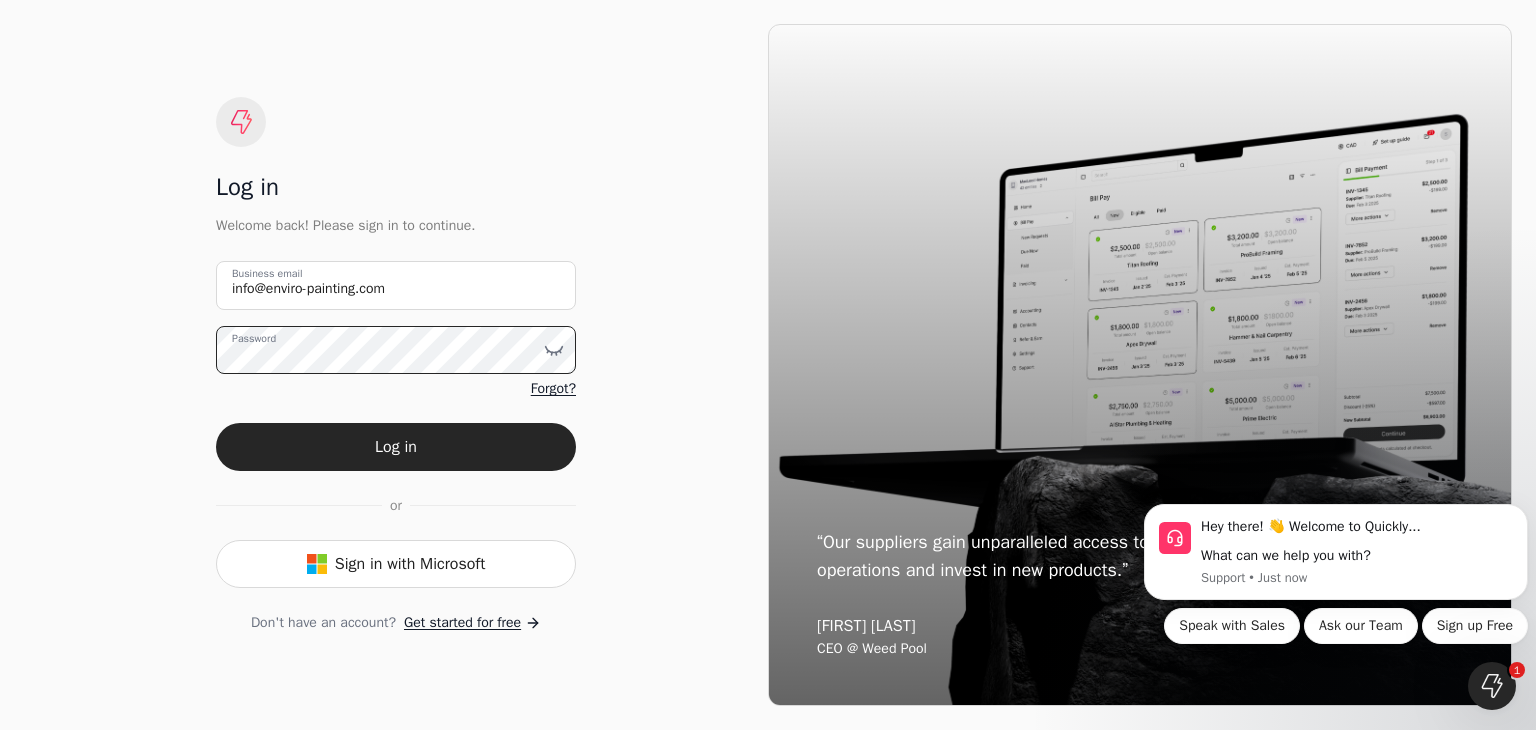 click on "Log in" at bounding box center [396, 447] 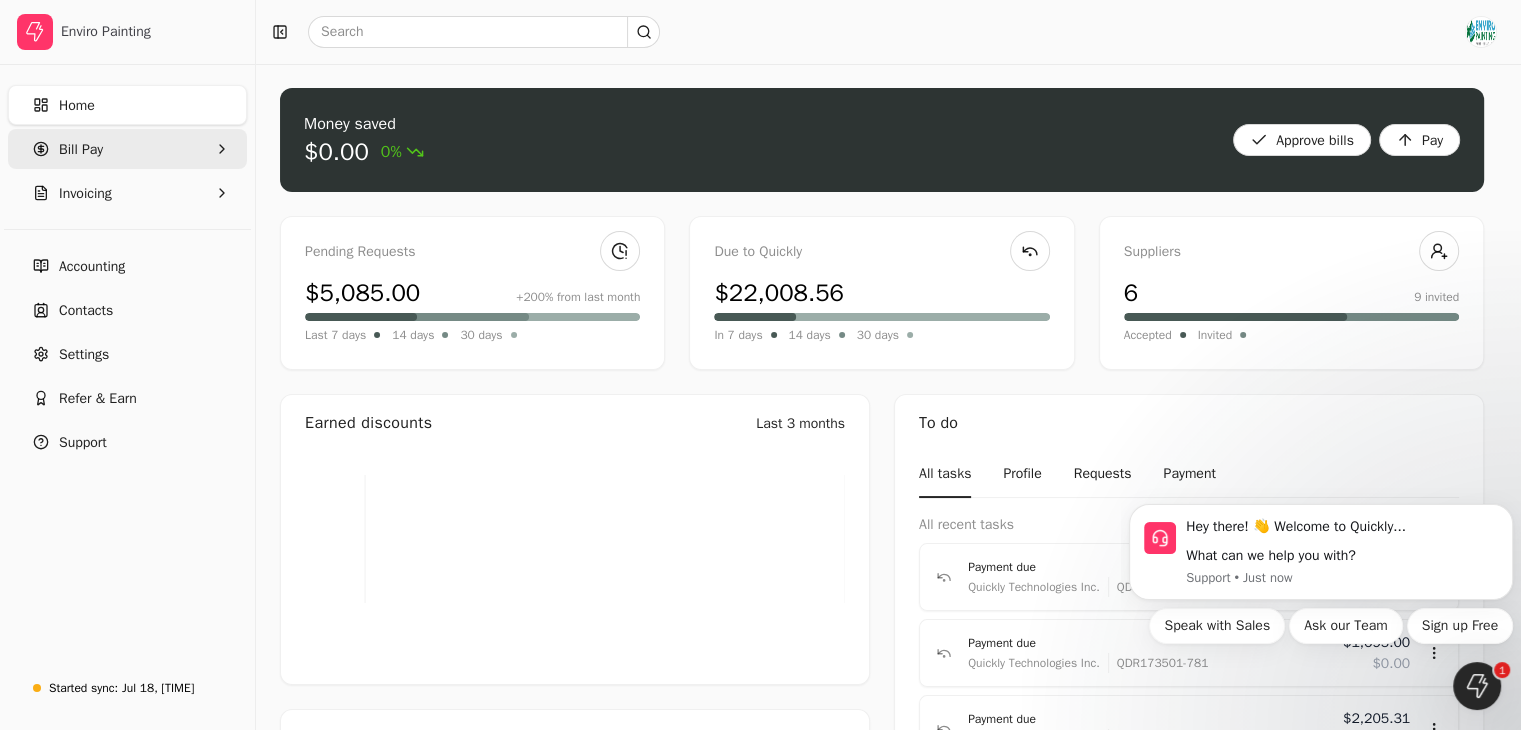 click on "Bill Pay" at bounding box center (127, 149) 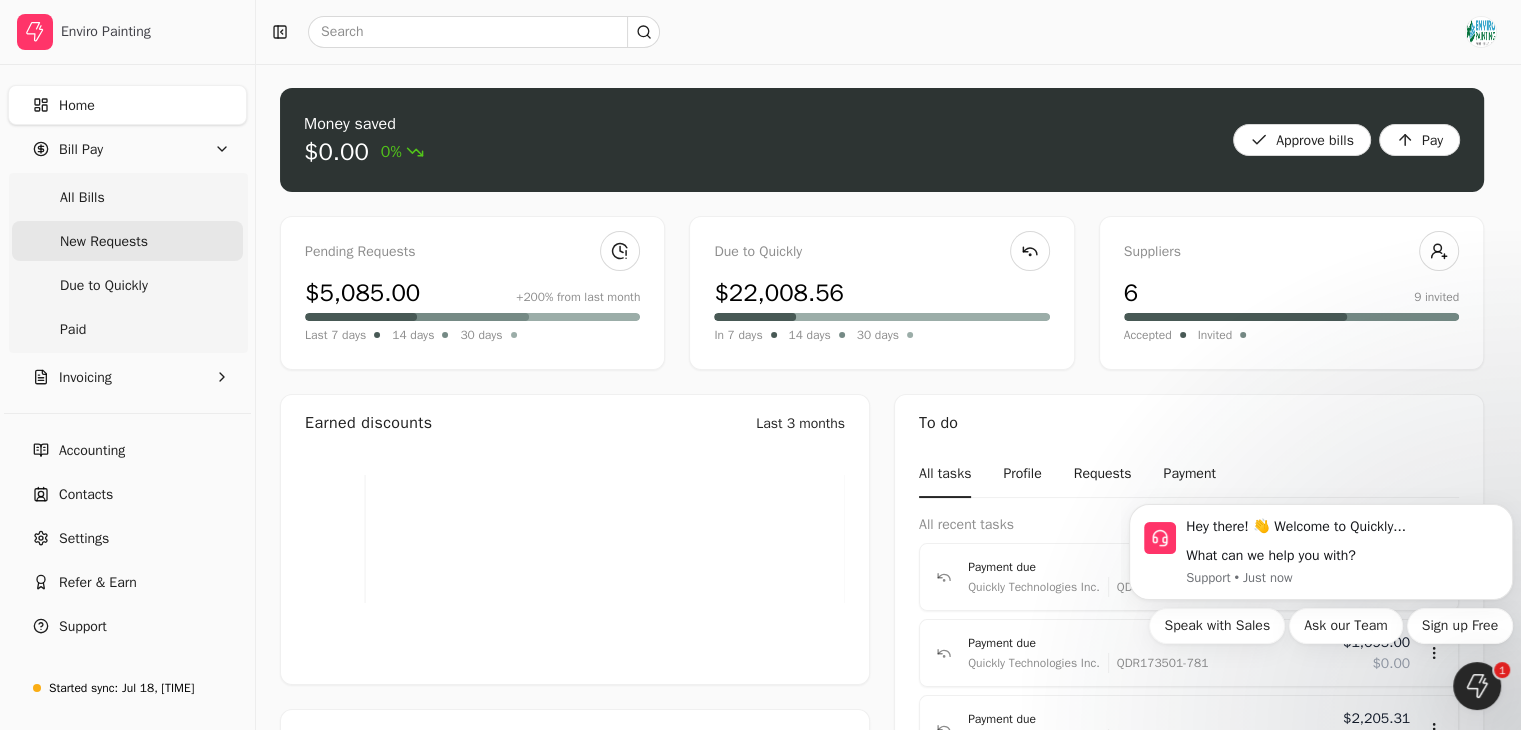 click on "New Requests" at bounding box center [127, 241] 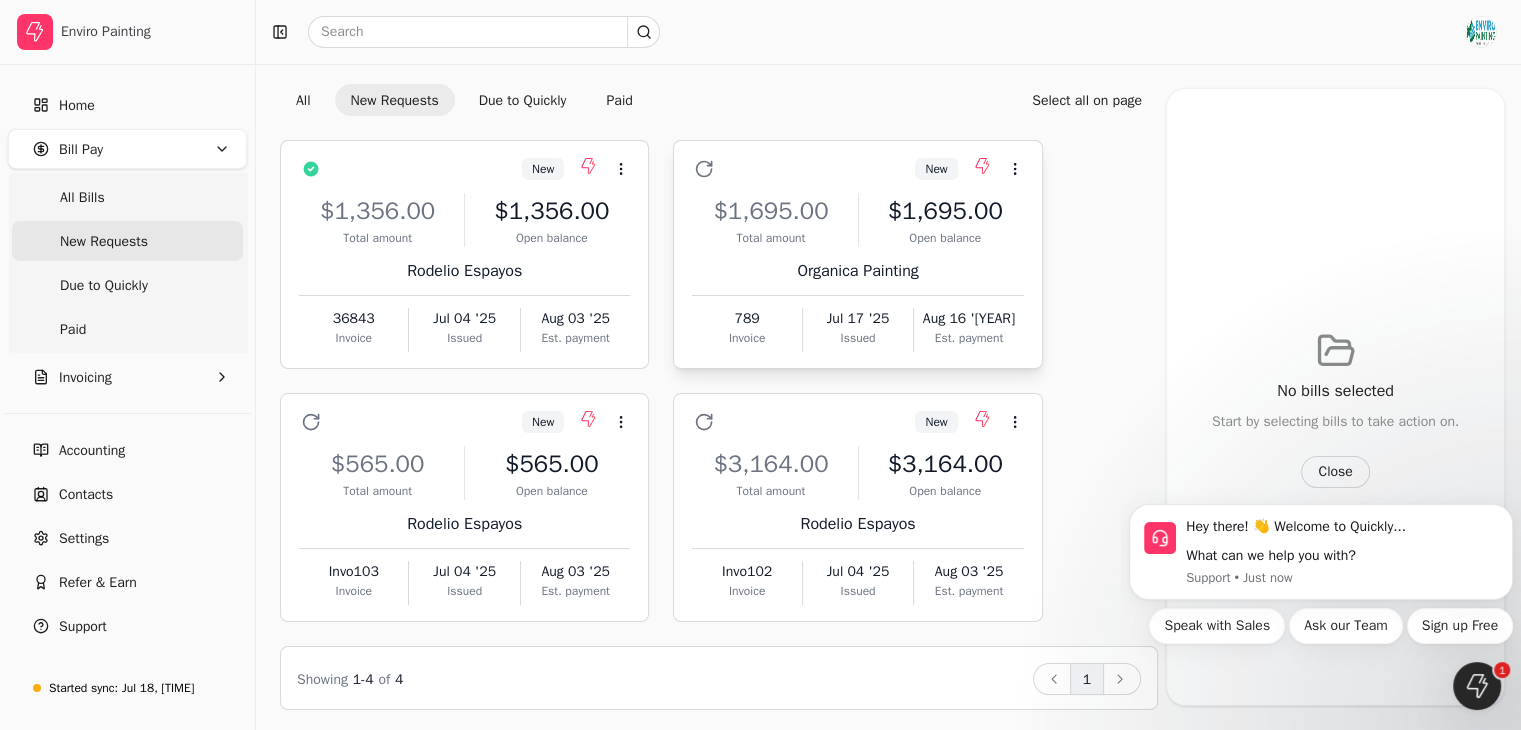 scroll, scrollTop: 60, scrollLeft: 0, axis: vertical 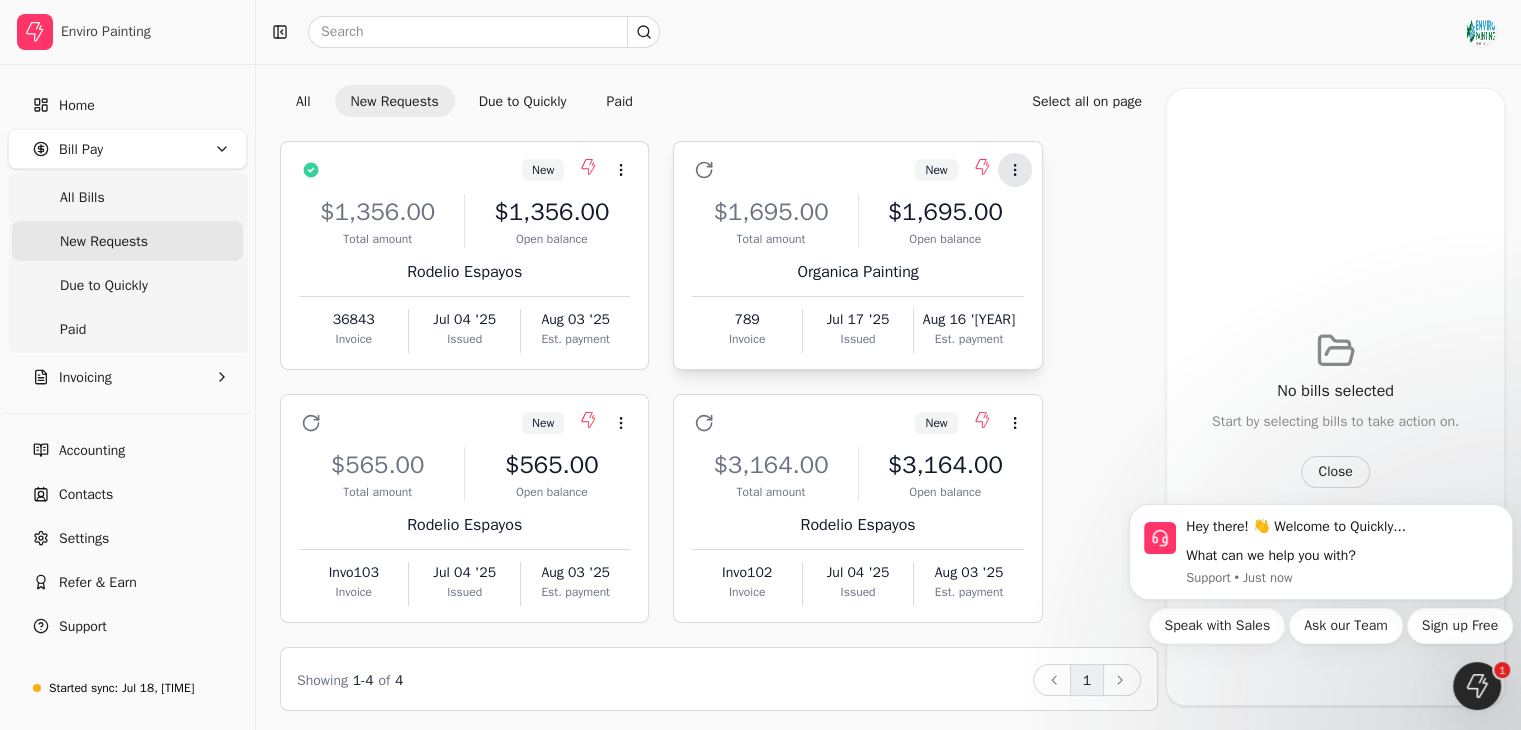 click 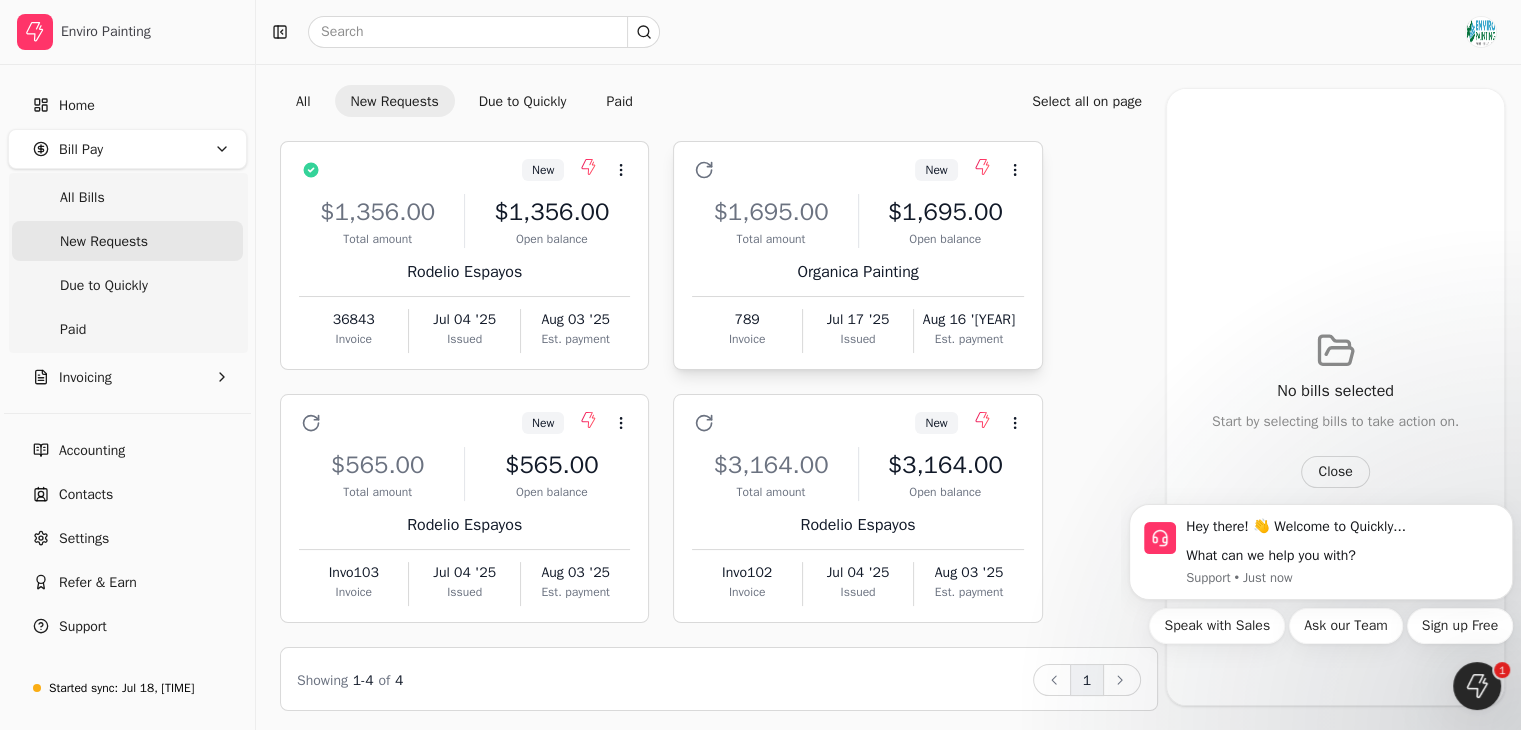 click on "New Context Menu Button" at bounding box center (871, 170) 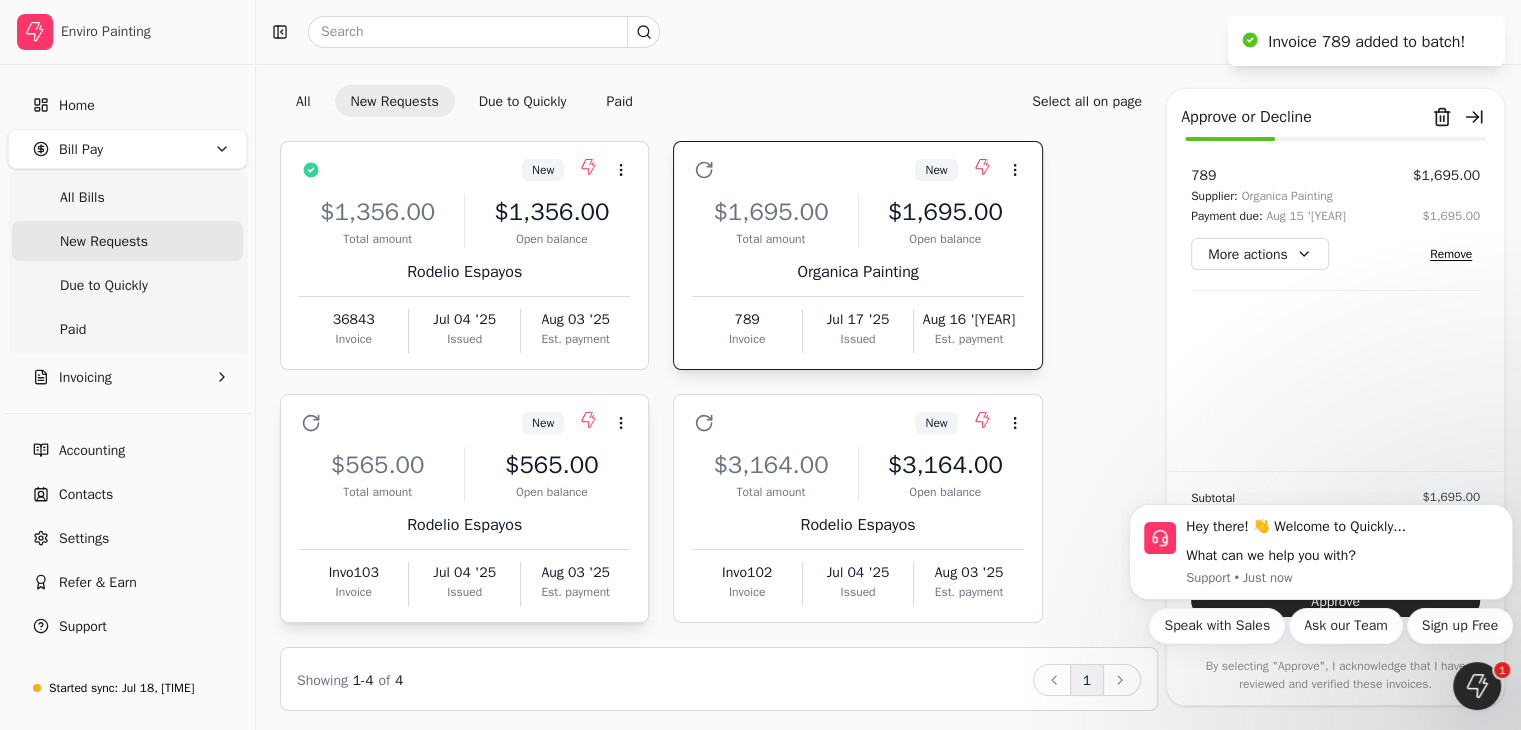 click on "New Context Menu Button" at bounding box center [478, 423] 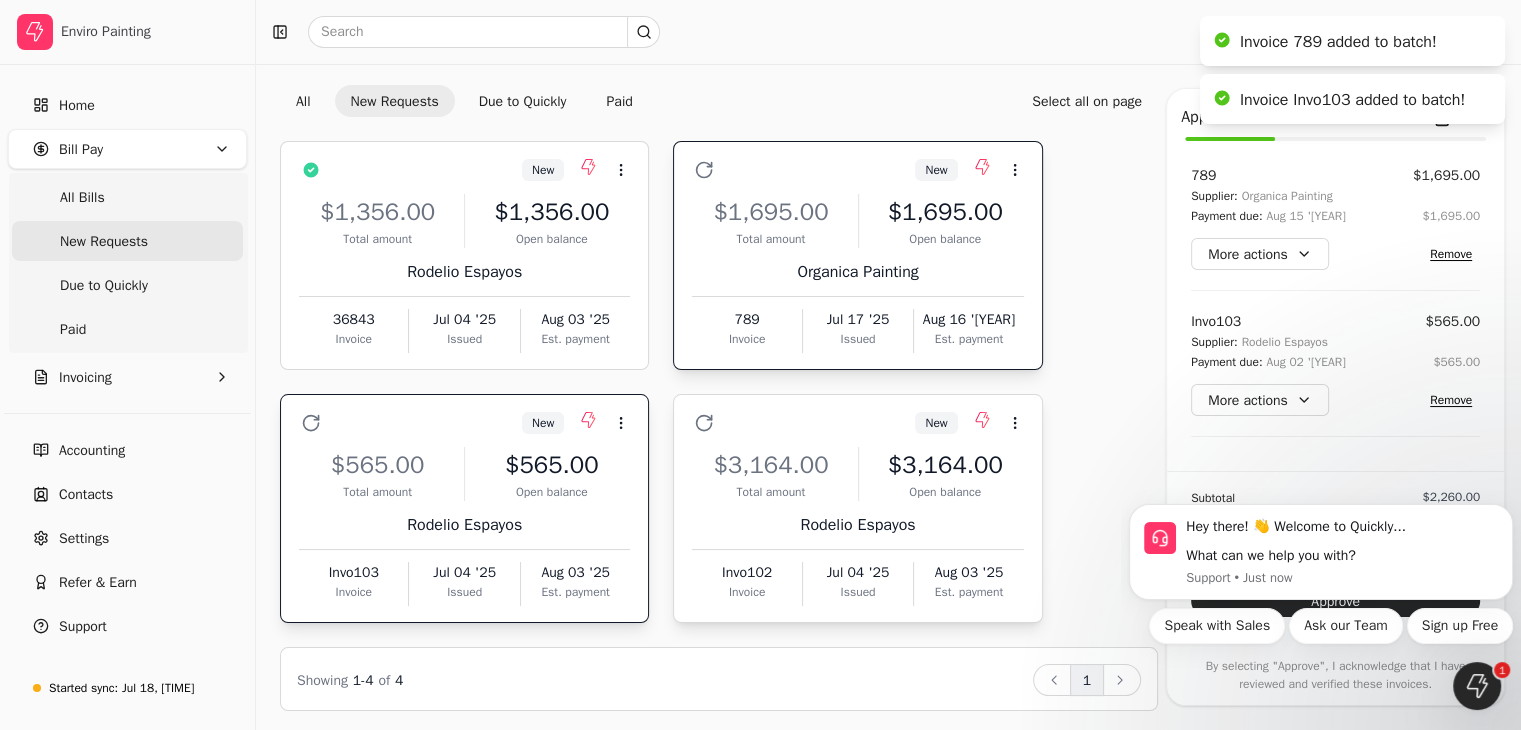 click on "$3,164.00 Total amount $3,164.00 Open balance [FIRST] [LAST] Invo102 Invoice Jul 04 '25 Issued Aug 03 '25 Est. payment" at bounding box center [857, 520] 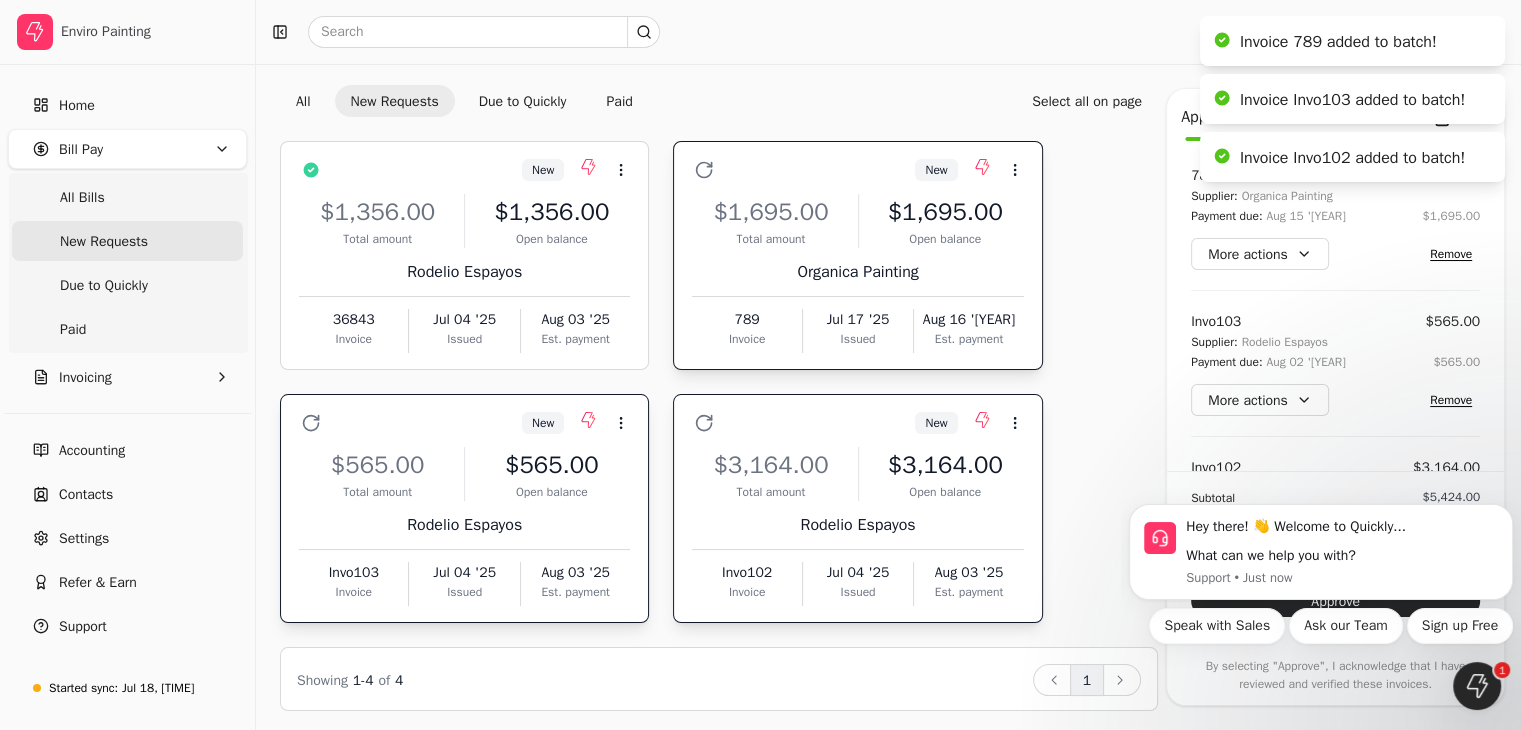 scroll, scrollTop: 63, scrollLeft: 0, axis: vertical 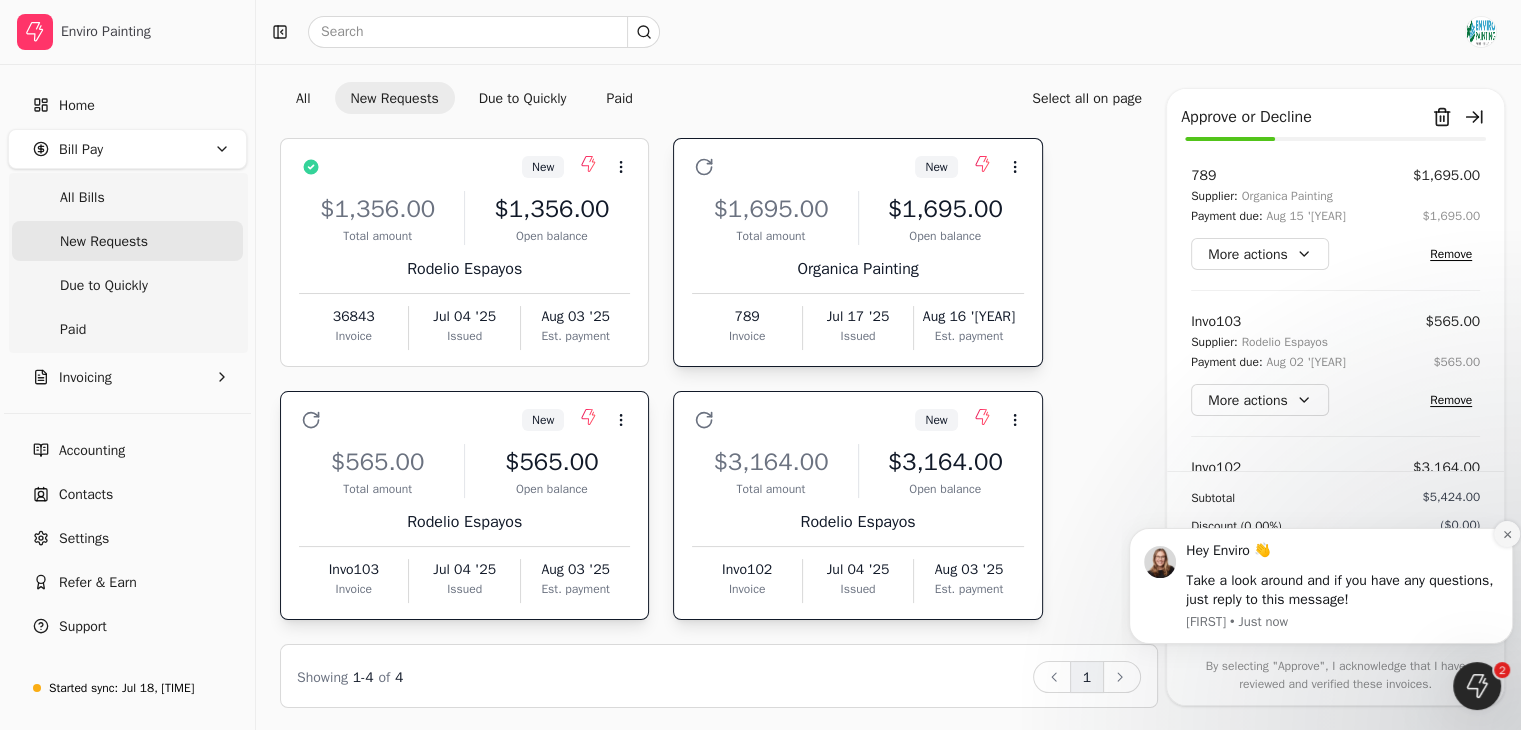 click 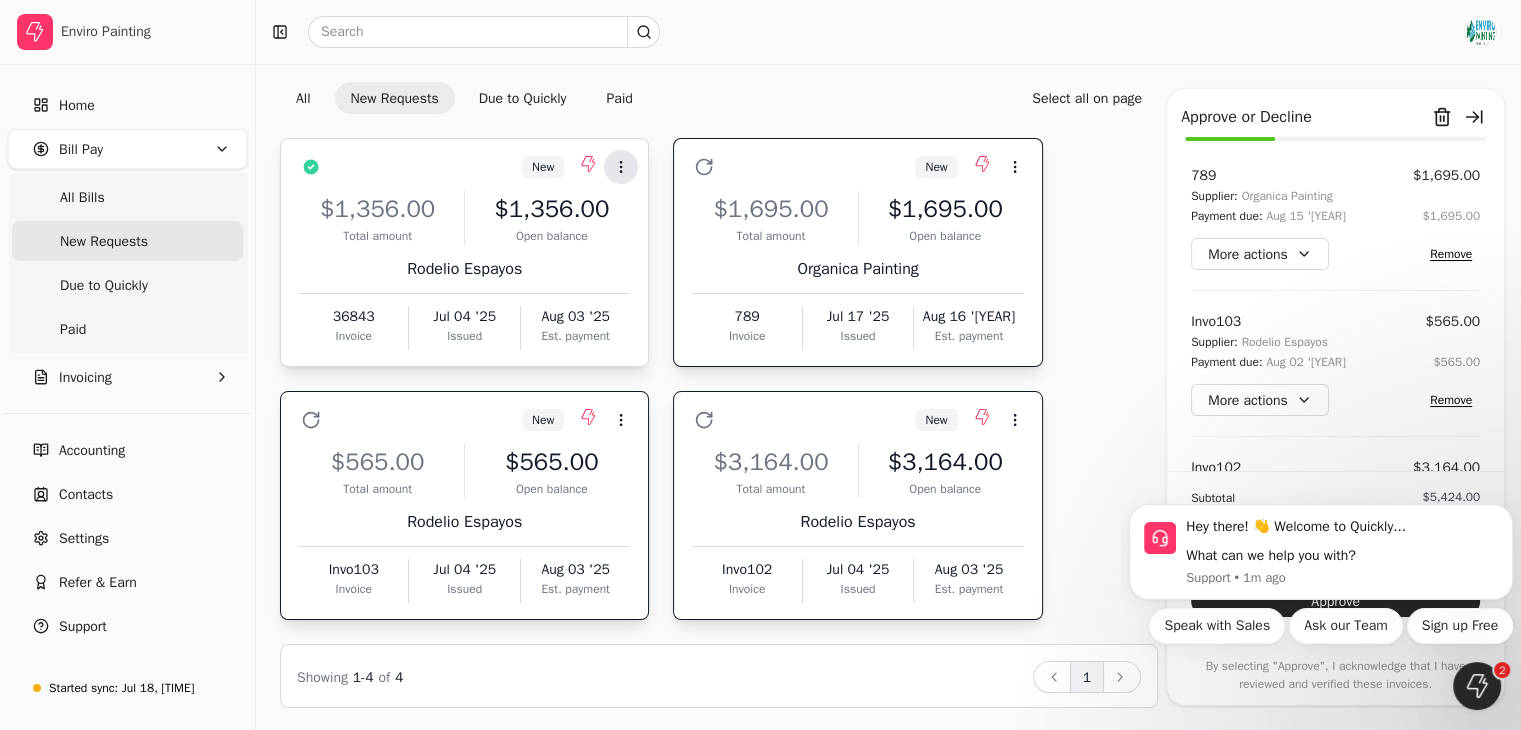click on "Context Menu Button" at bounding box center [621, 167] 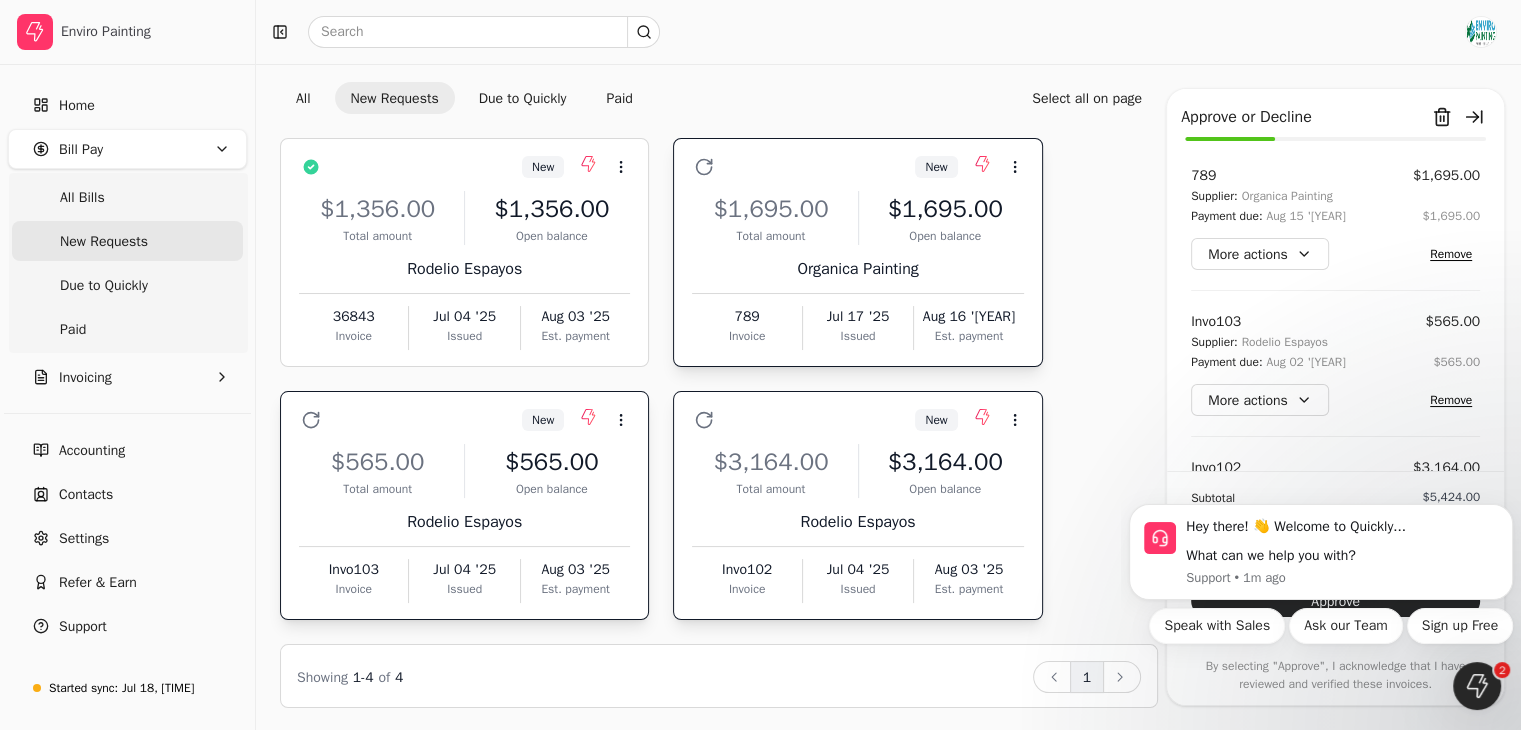 click on "Bill Pay Selected items:  3 3 All New Requests Due to Quickly Paid Select all on page" at bounding box center (719, 69) 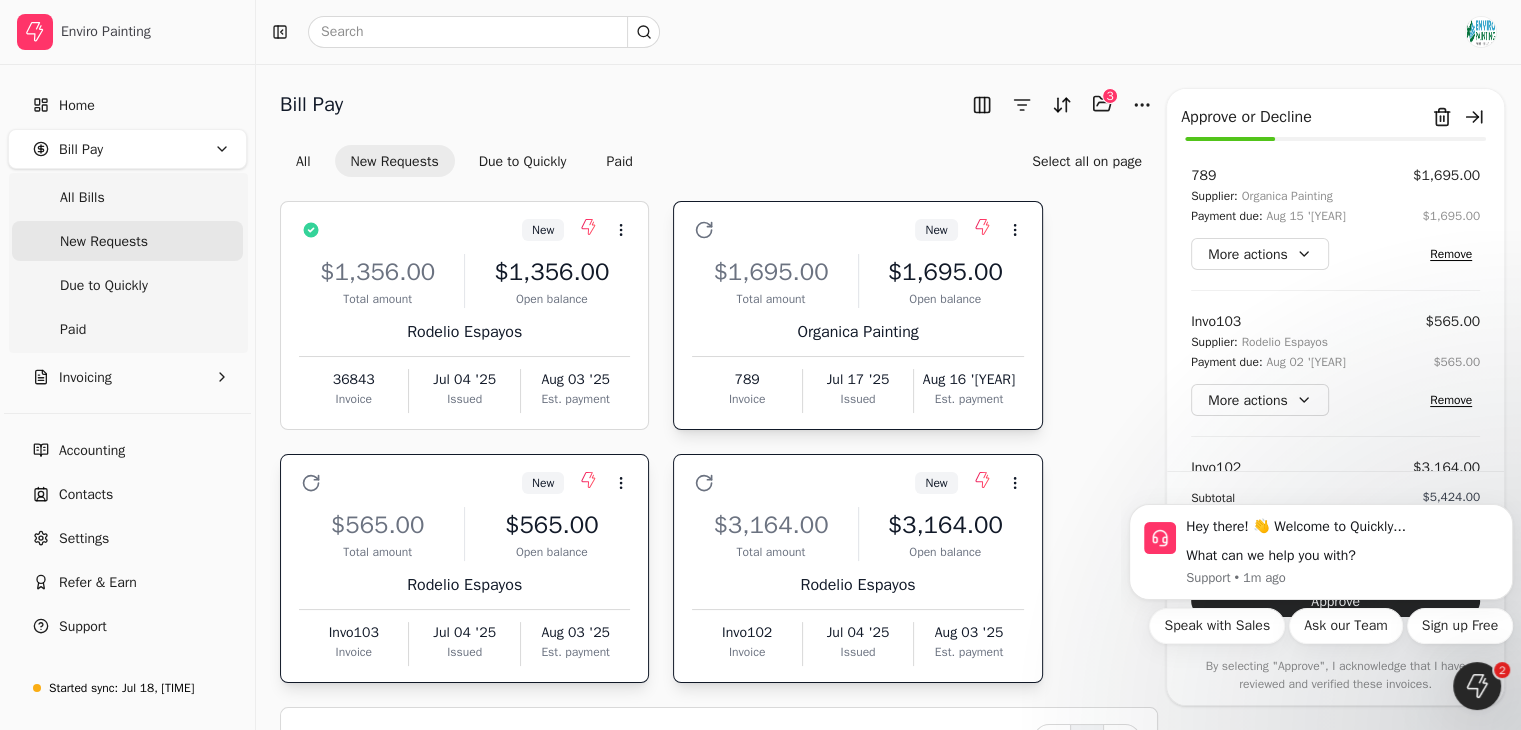 scroll, scrollTop: 112, scrollLeft: 0, axis: vertical 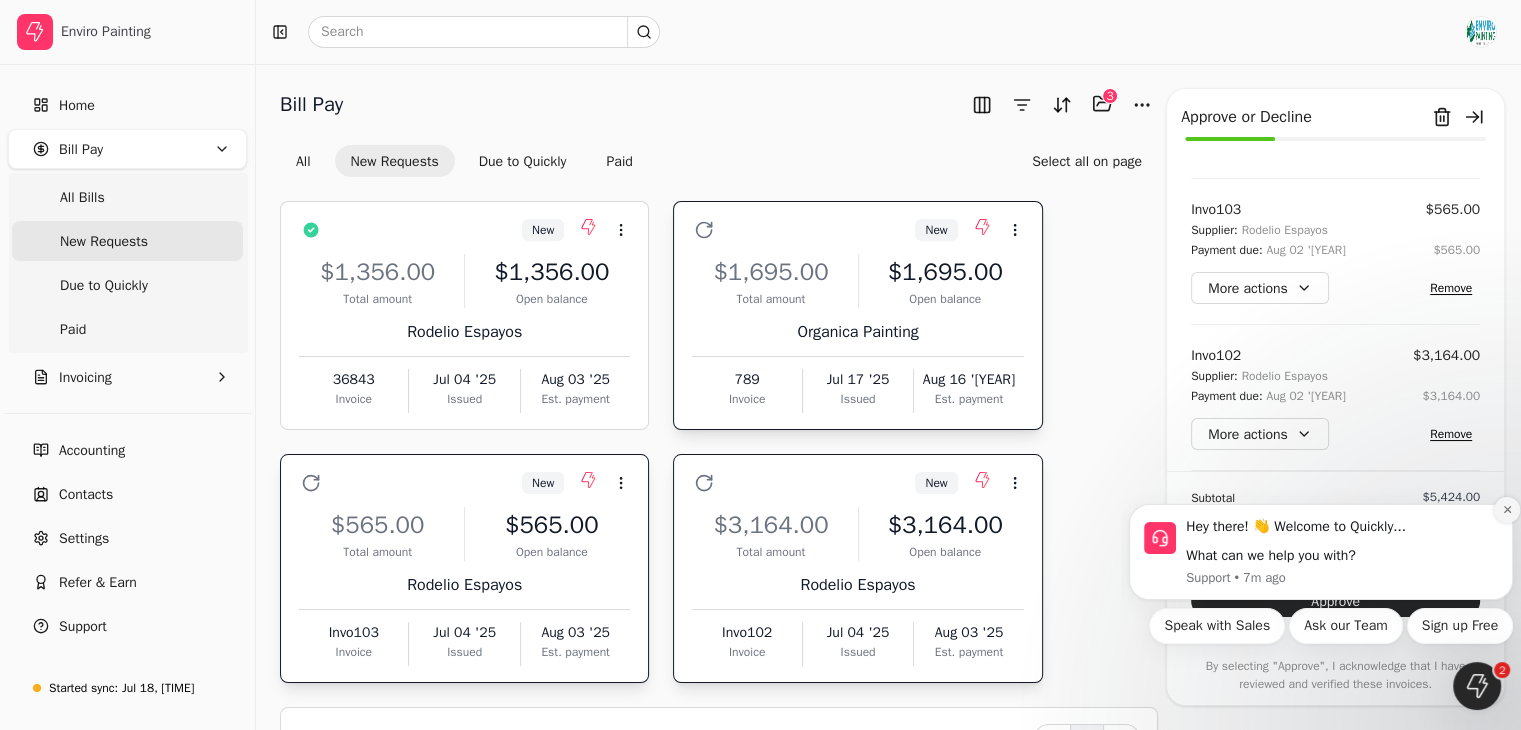 click 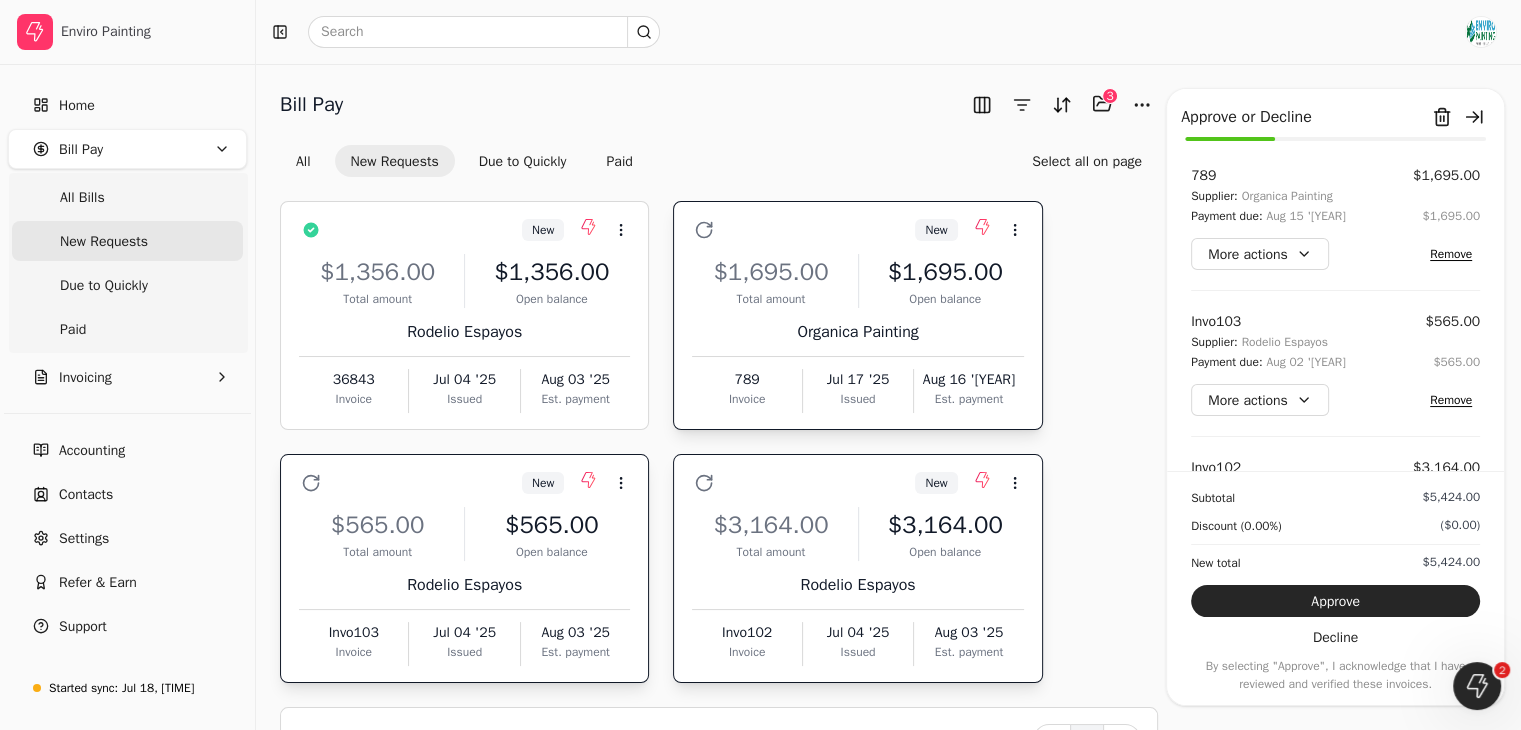 scroll, scrollTop: 0, scrollLeft: 0, axis: both 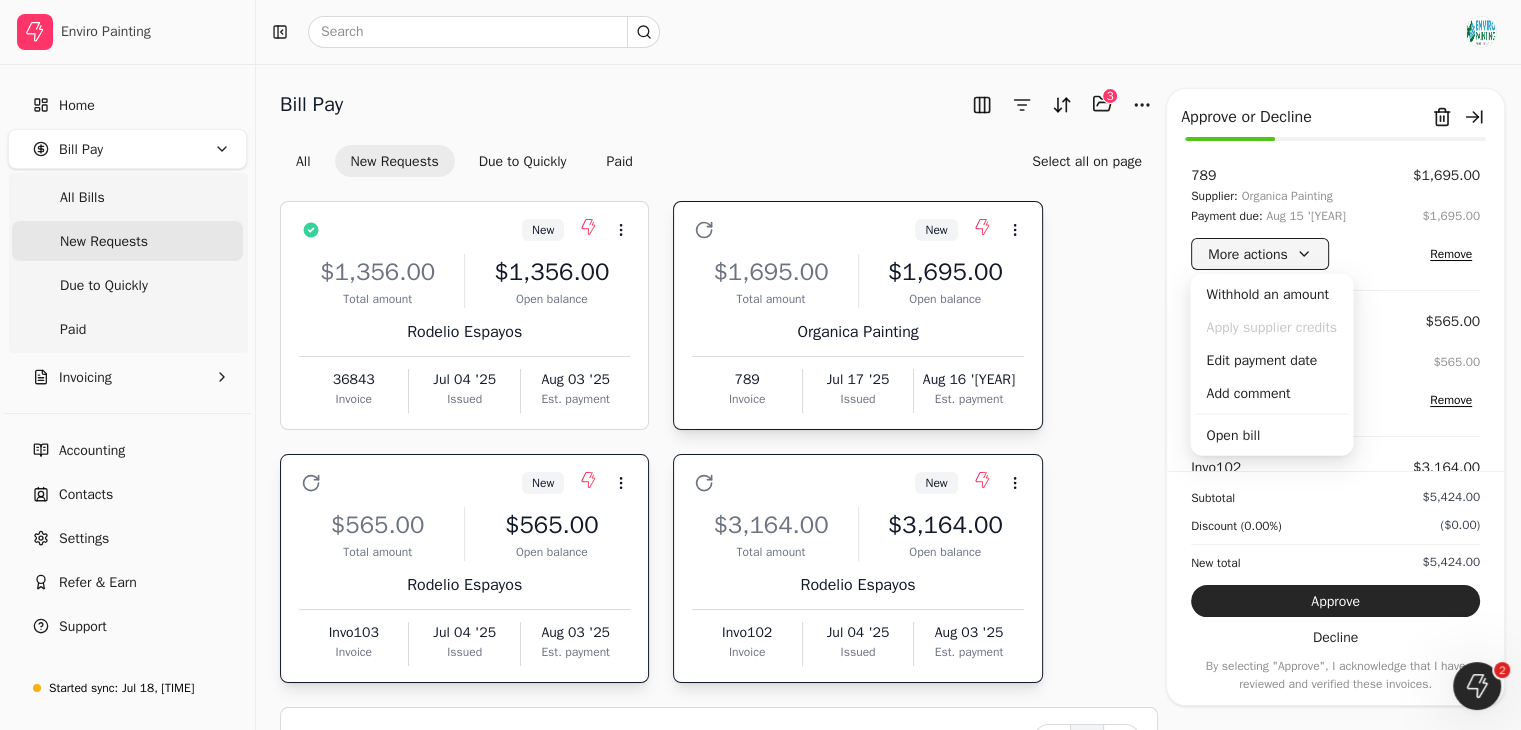 click on "More actions" at bounding box center [1260, 254] 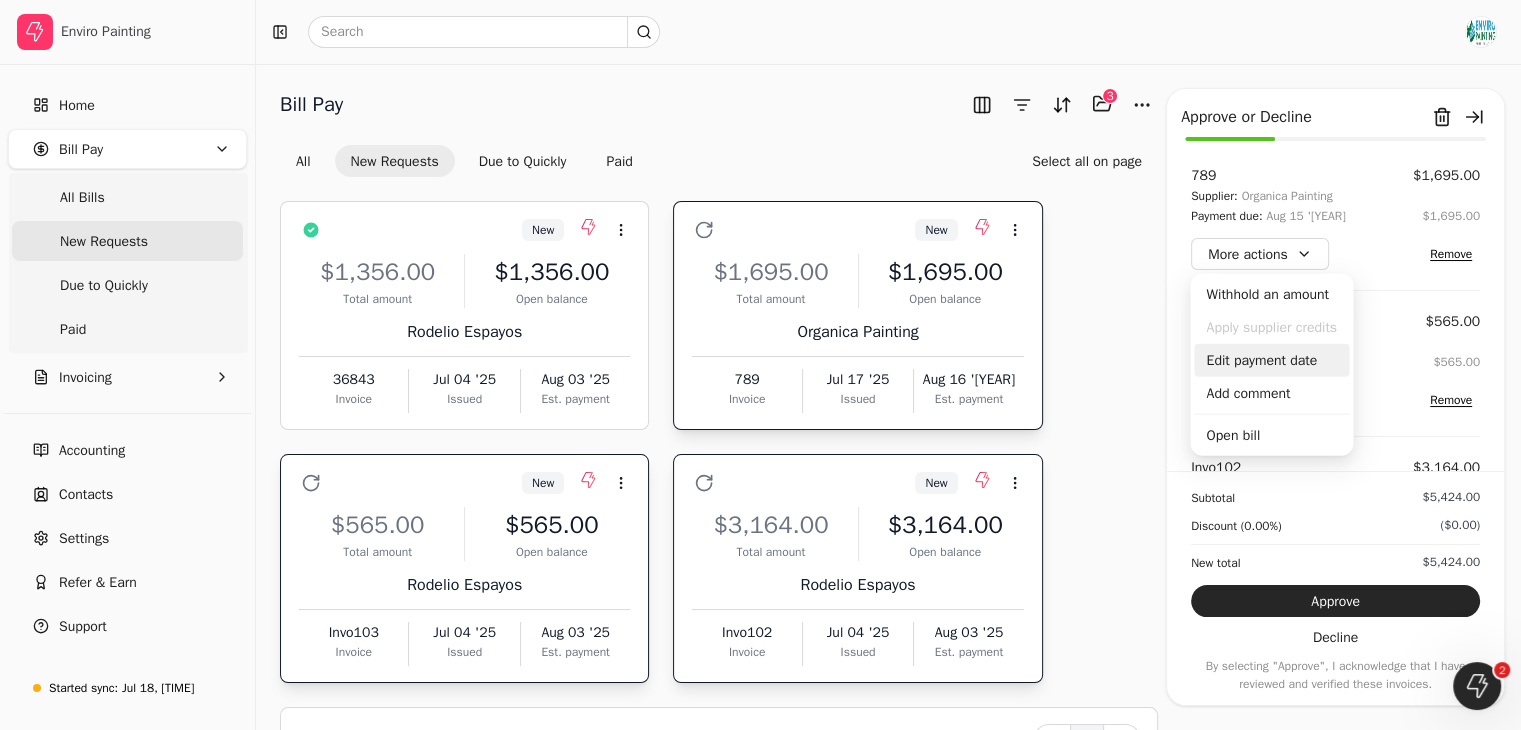 click on "Edit payment date" at bounding box center (1271, 360) 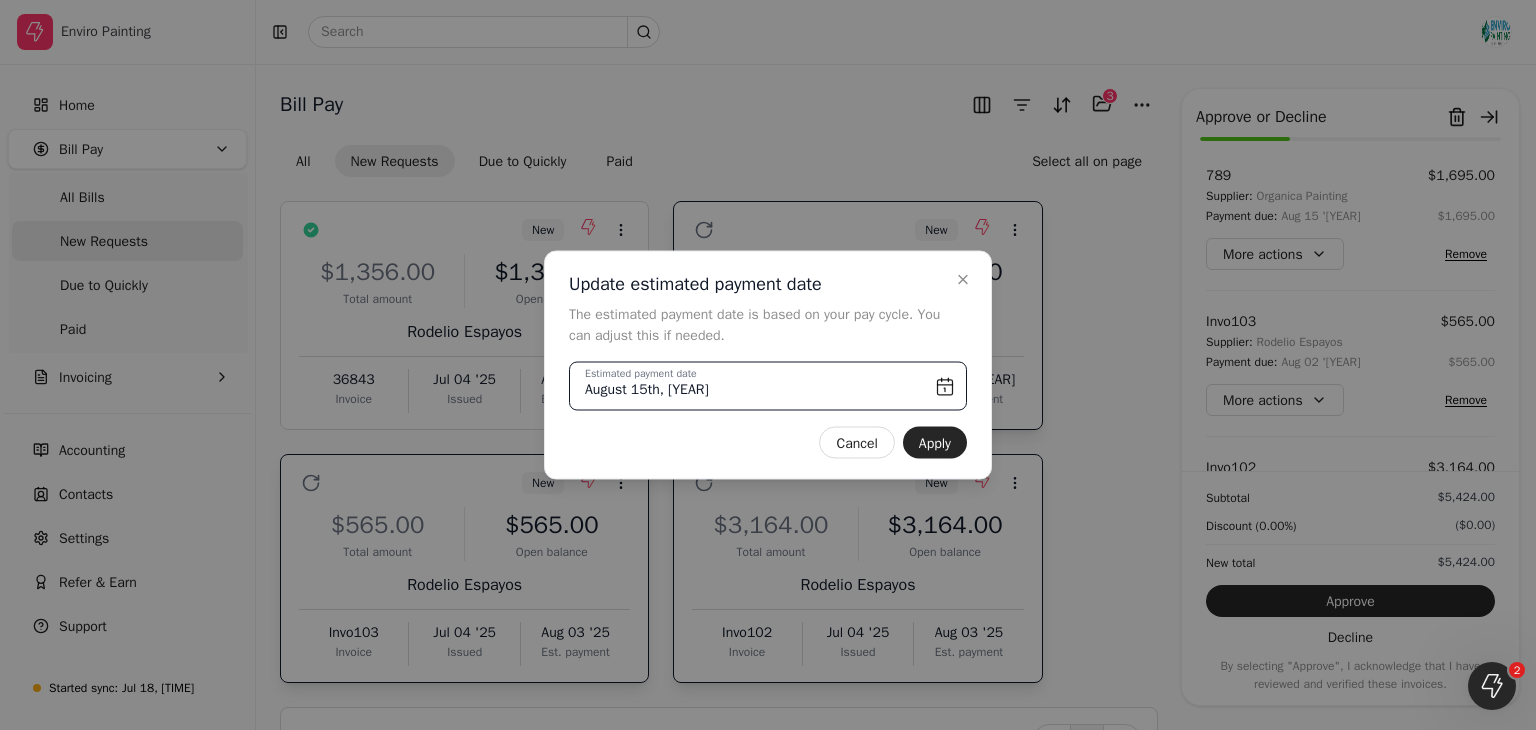 click on "August 15th, [YEAR]" at bounding box center [768, 386] 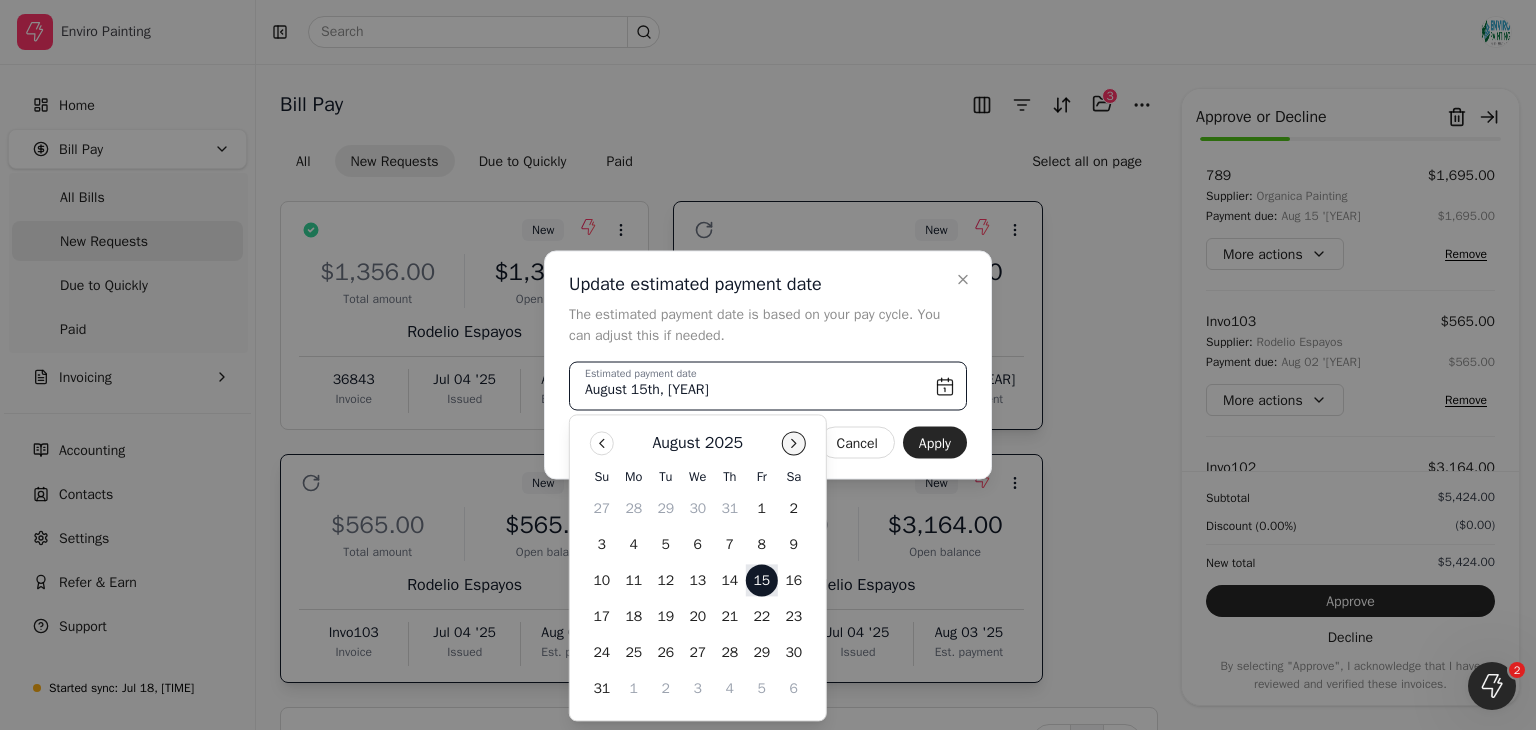 click at bounding box center [794, 443] 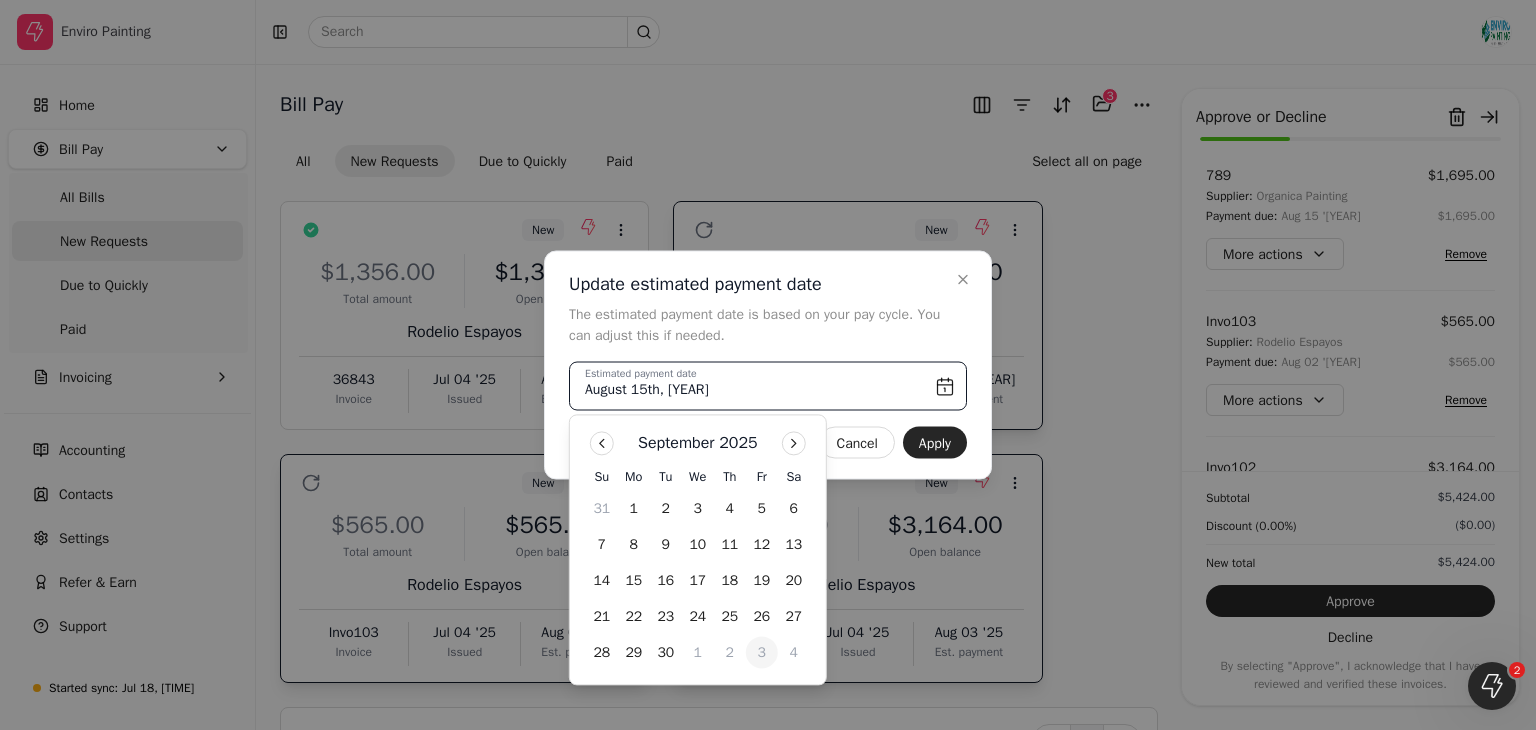 click on "3" at bounding box center [762, 653] 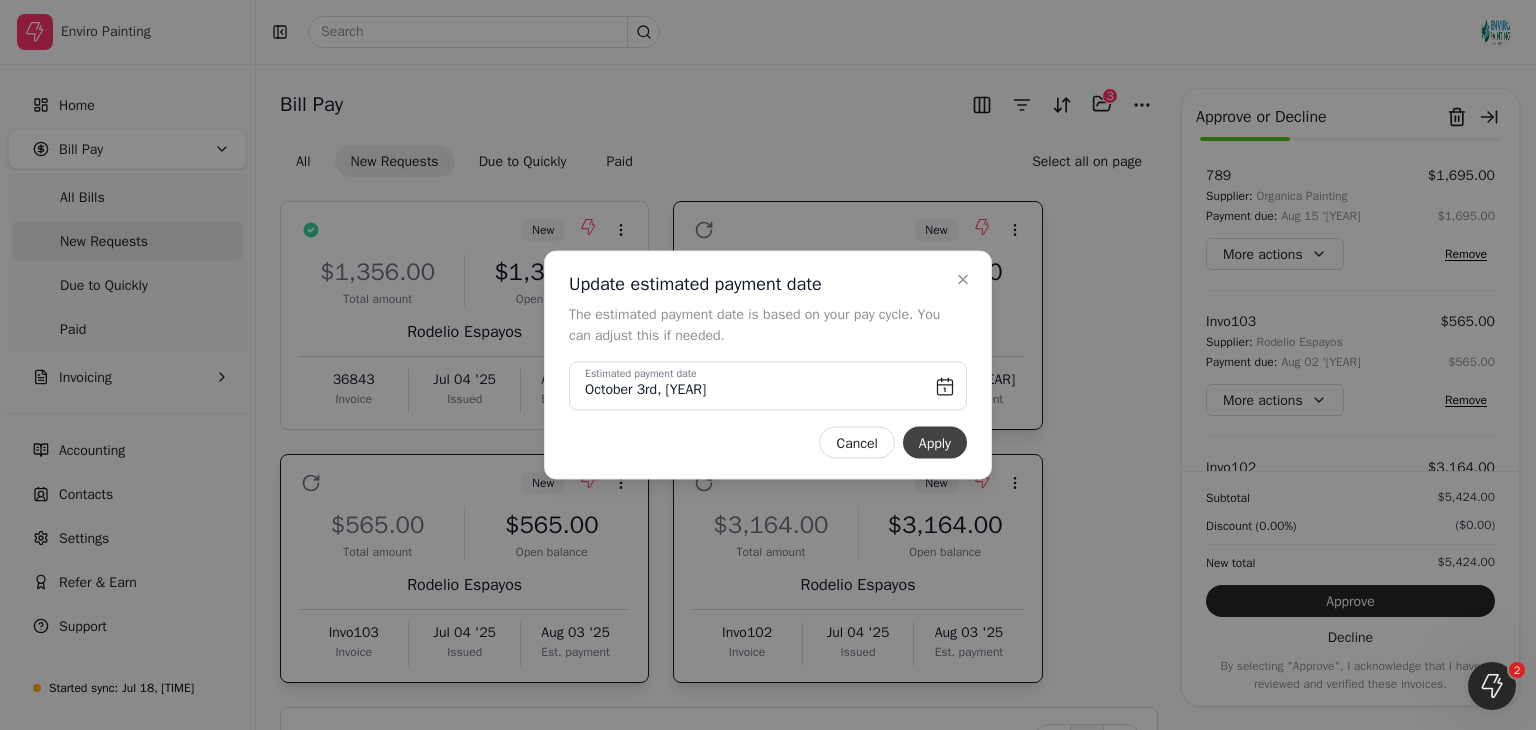 click on "Apply" at bounding box center [935, 443] 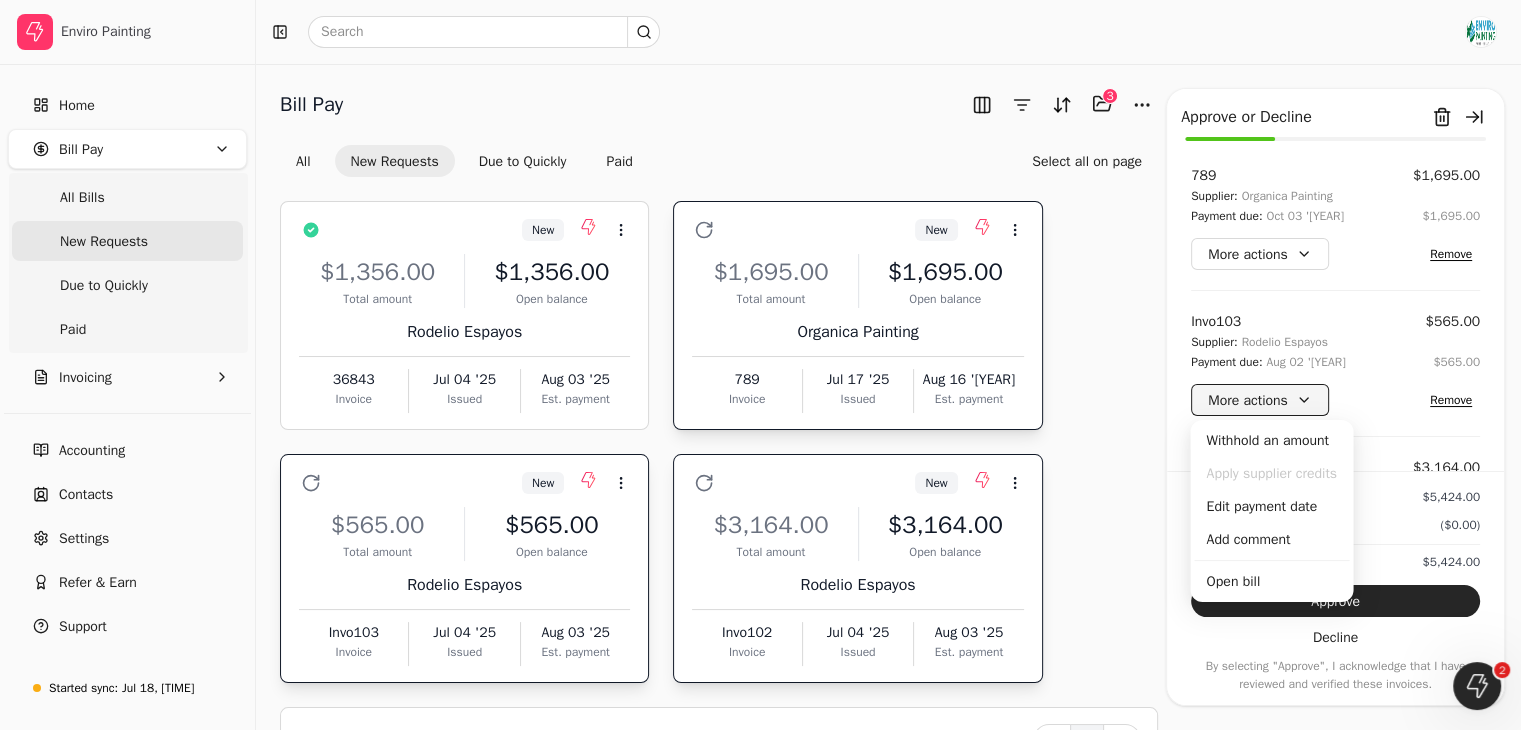 click on "More actions" at bounding box center [1260, 400] 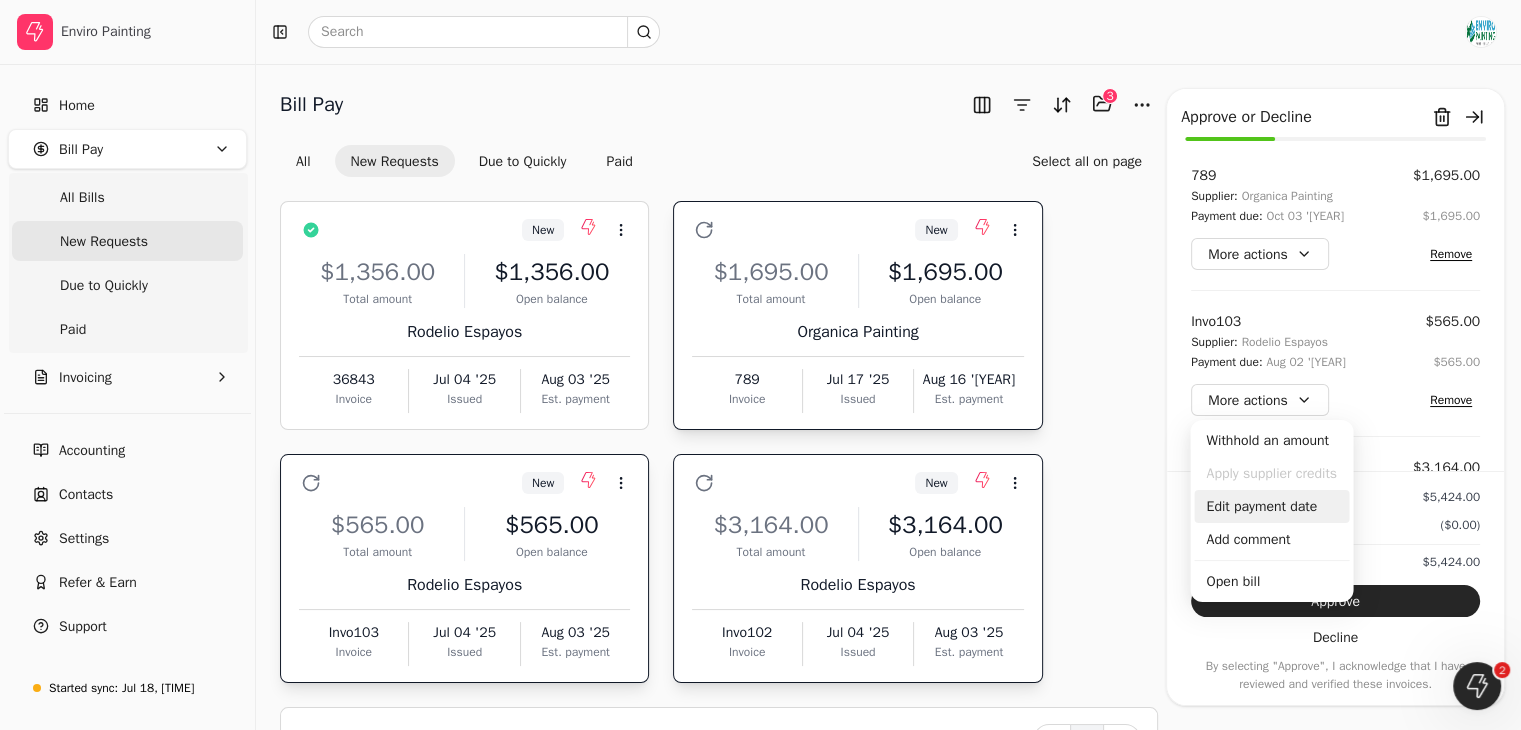 click on "Edit payment date" at bounding box center [1271, 506] 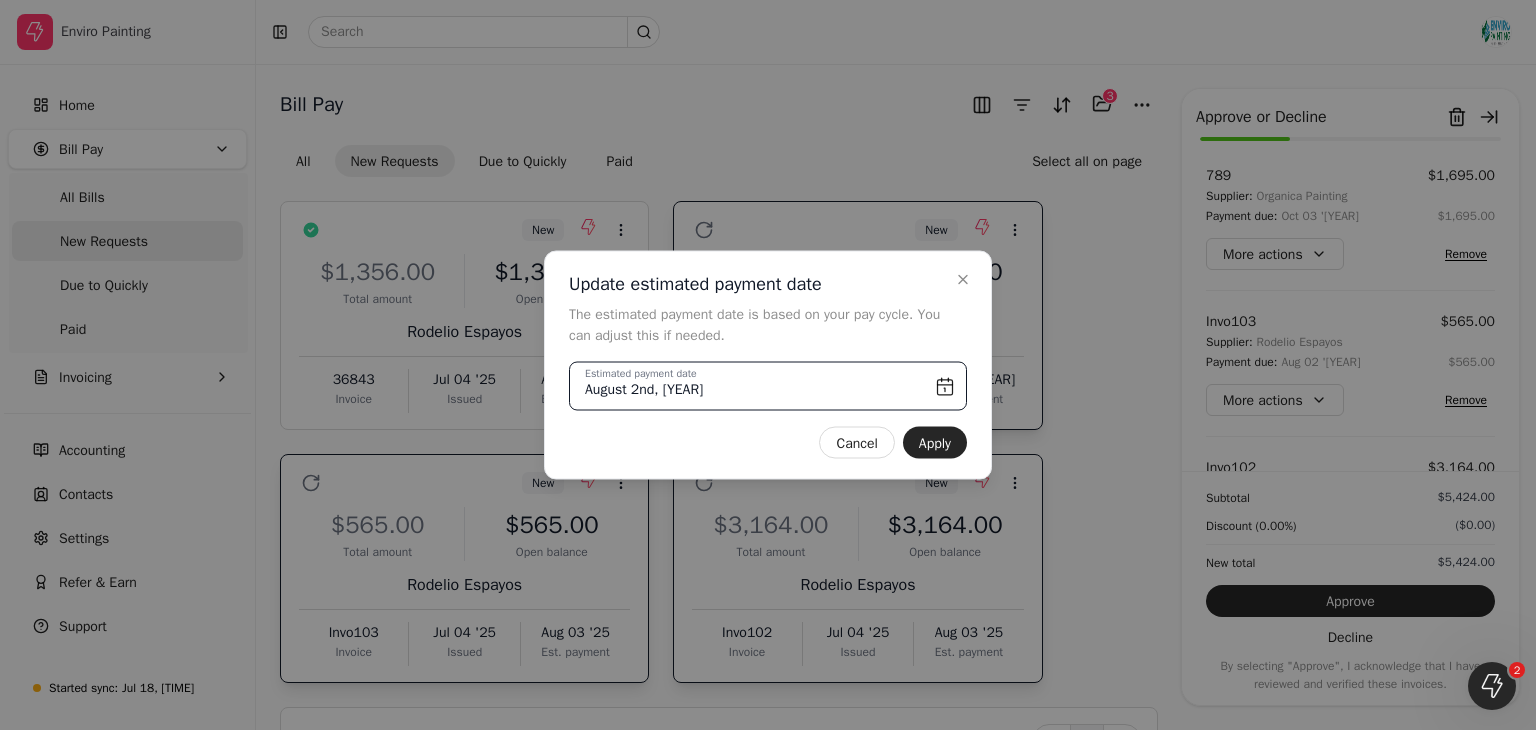 click on "August 2nd, [YEAR]" at bounding box center (768, 386) 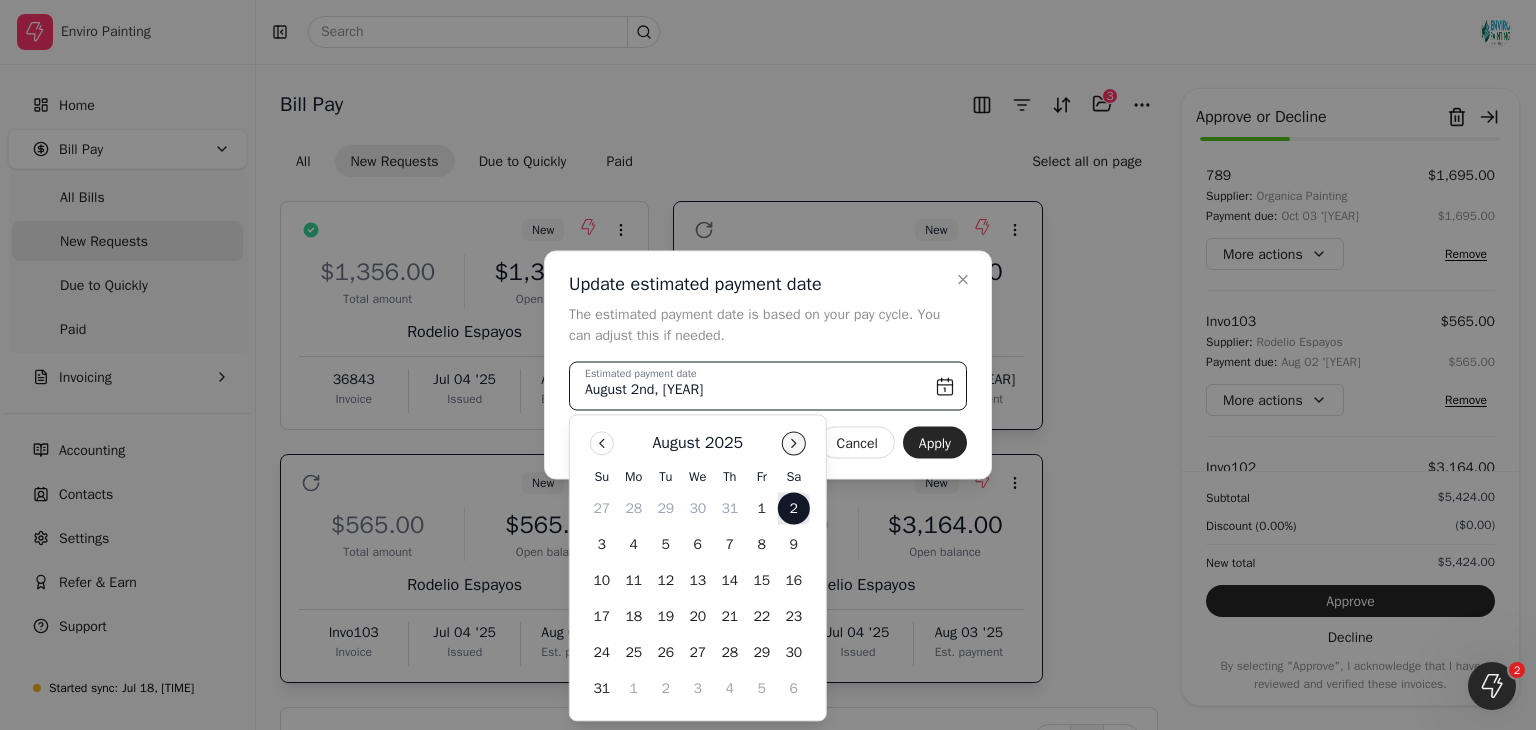 click at bounding box center (794, 443) 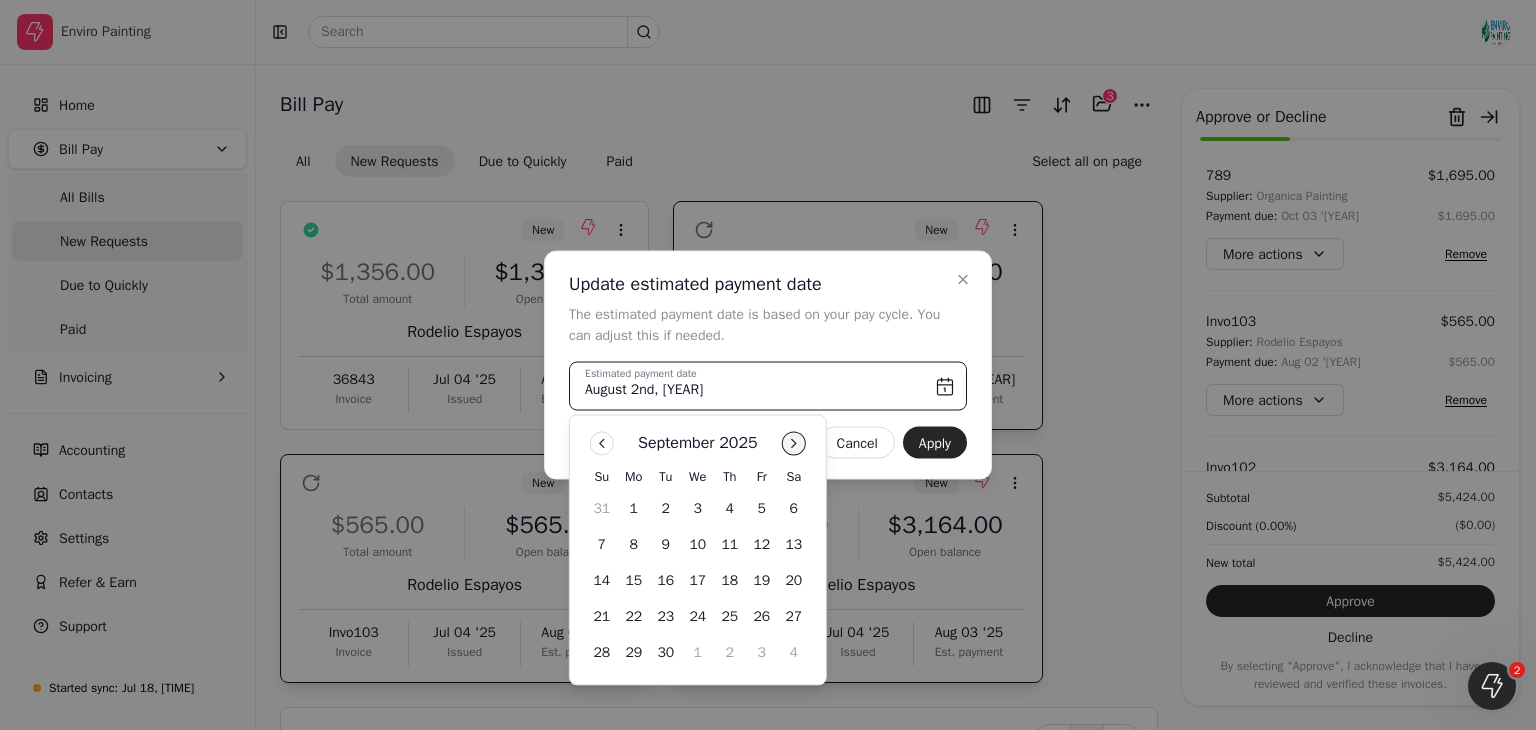 click at bounding box center [794, 443] 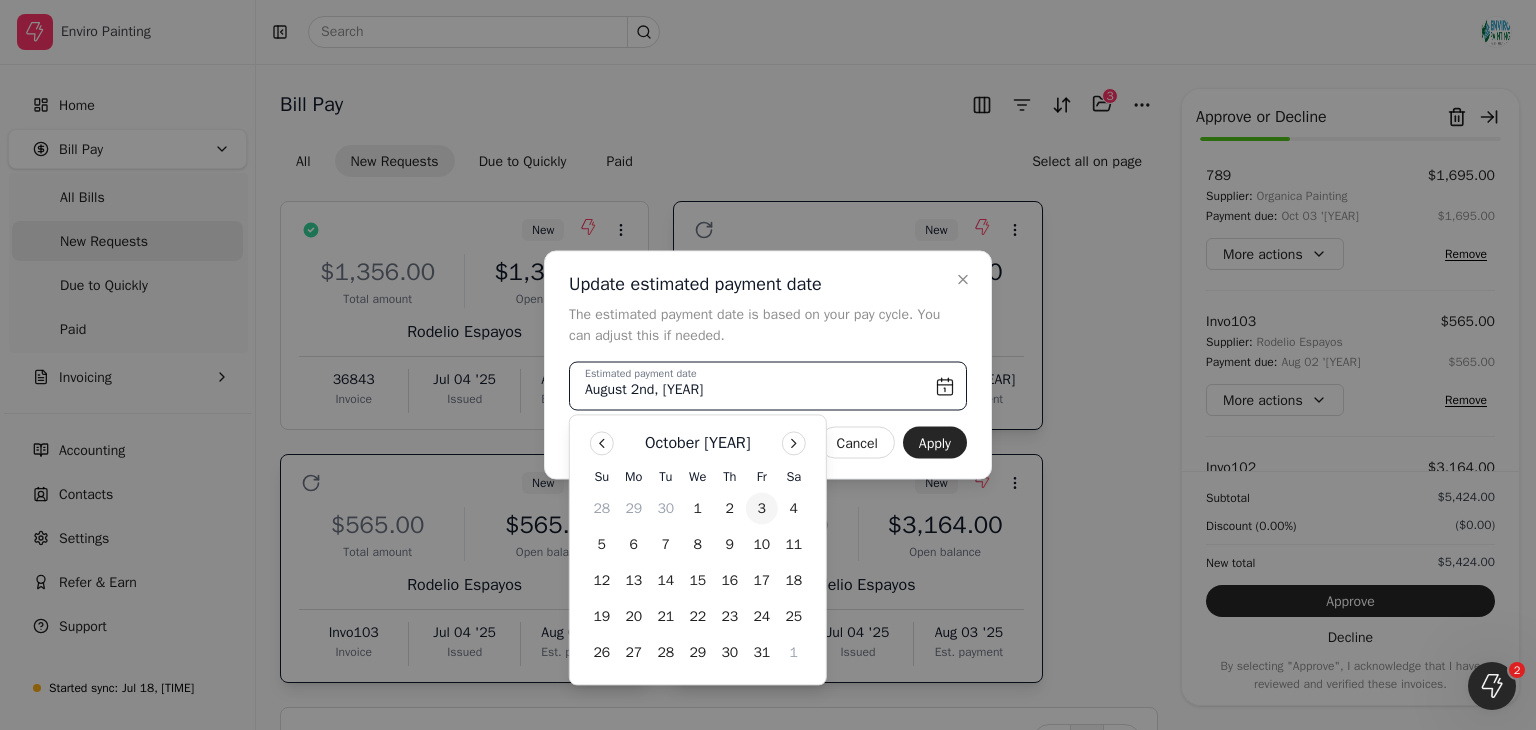 click on "3" at bounding box center (762, 509) 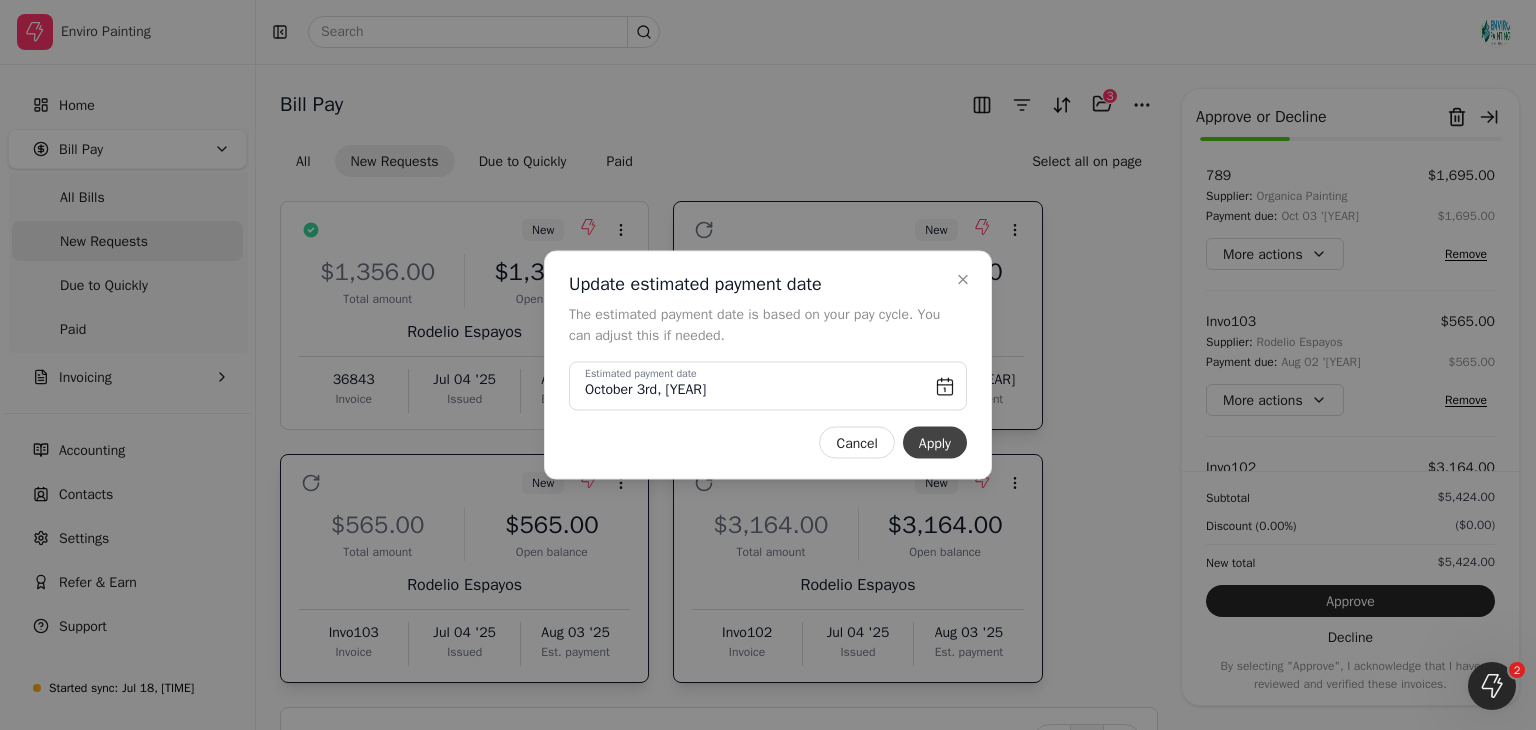 click on "Apply" at bounding box center (935, 443) 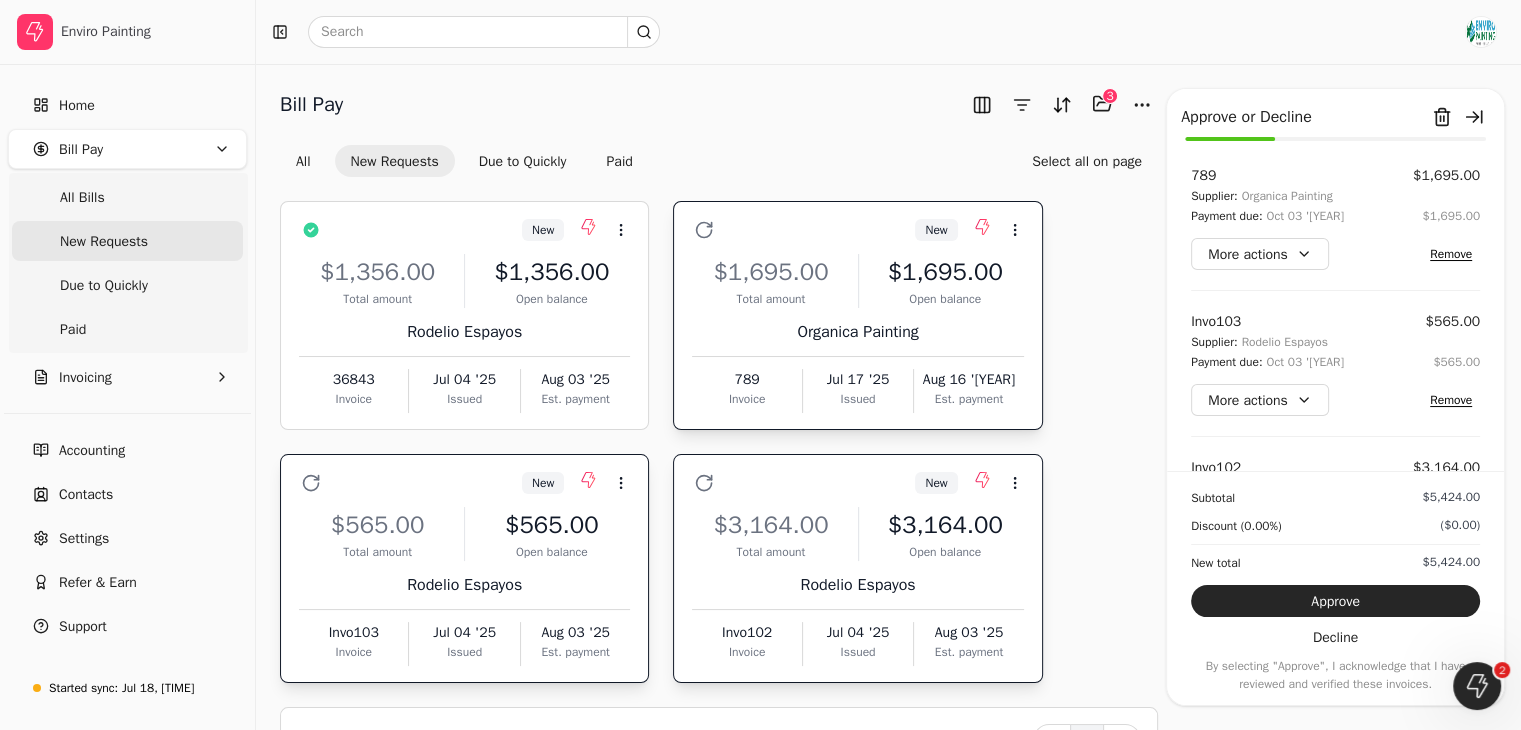 scroll, scrollTop: 112, scrollLeft: 0, axis: vertical 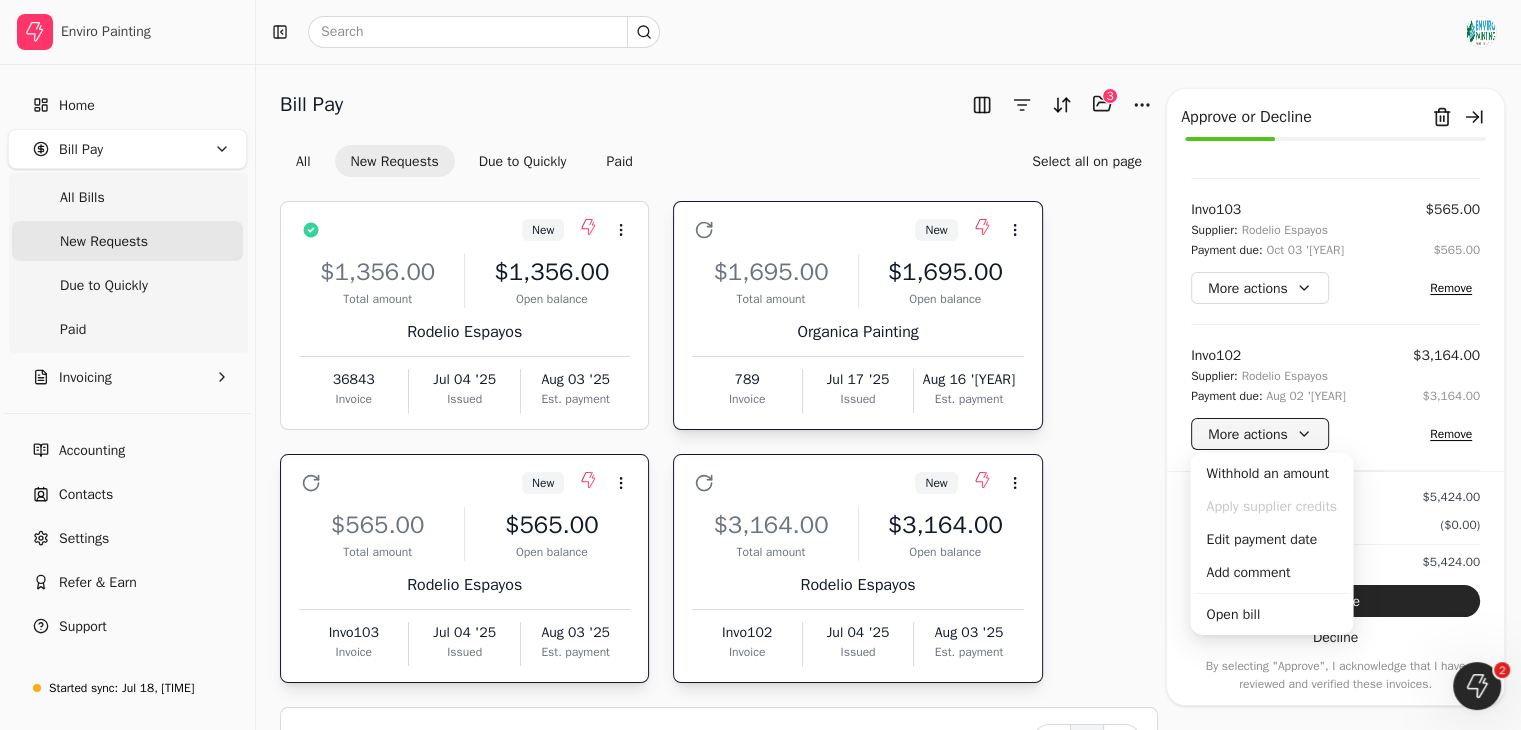 click on "More actions" at bounding box center [1260, 434] 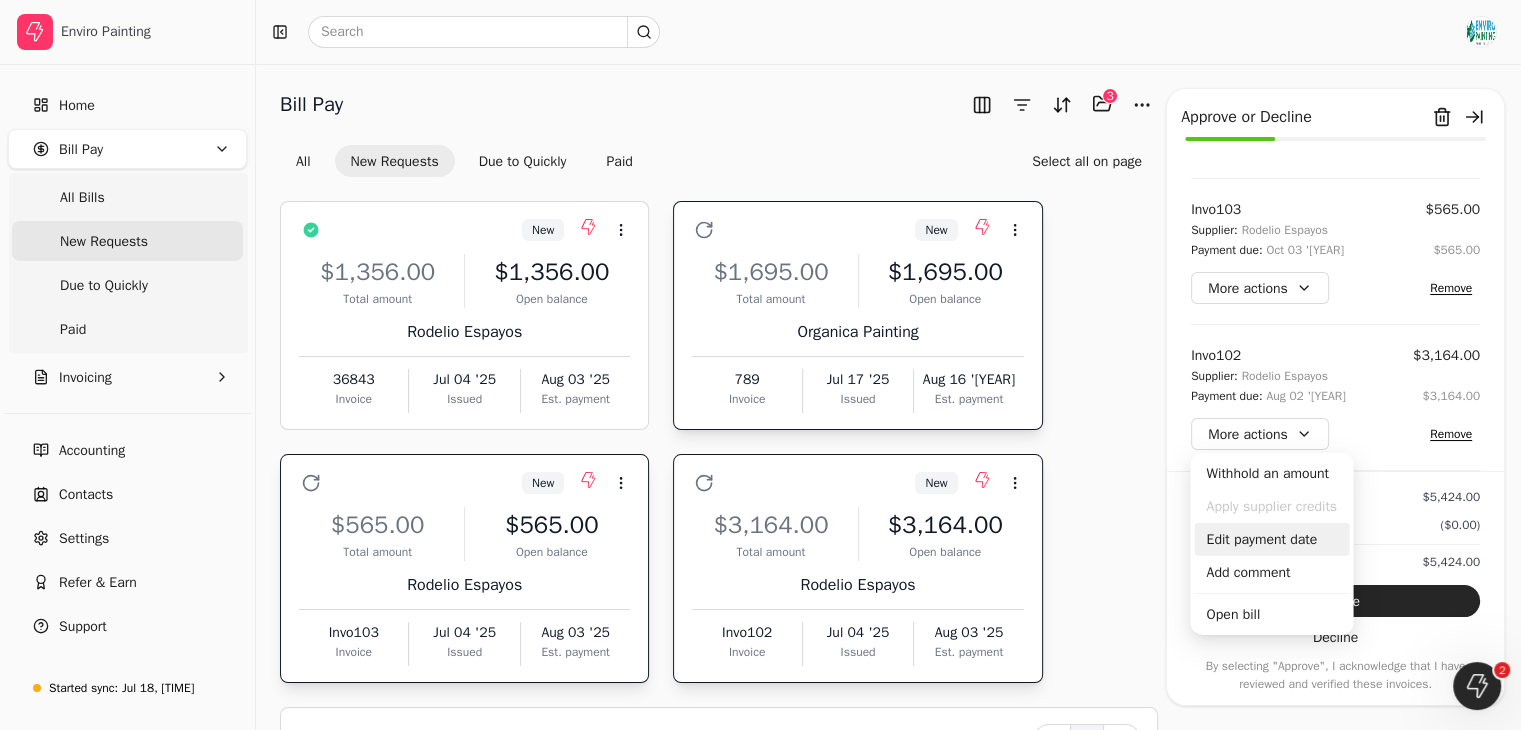 click on "Edit payment date" at bounding box center [1271, 539] 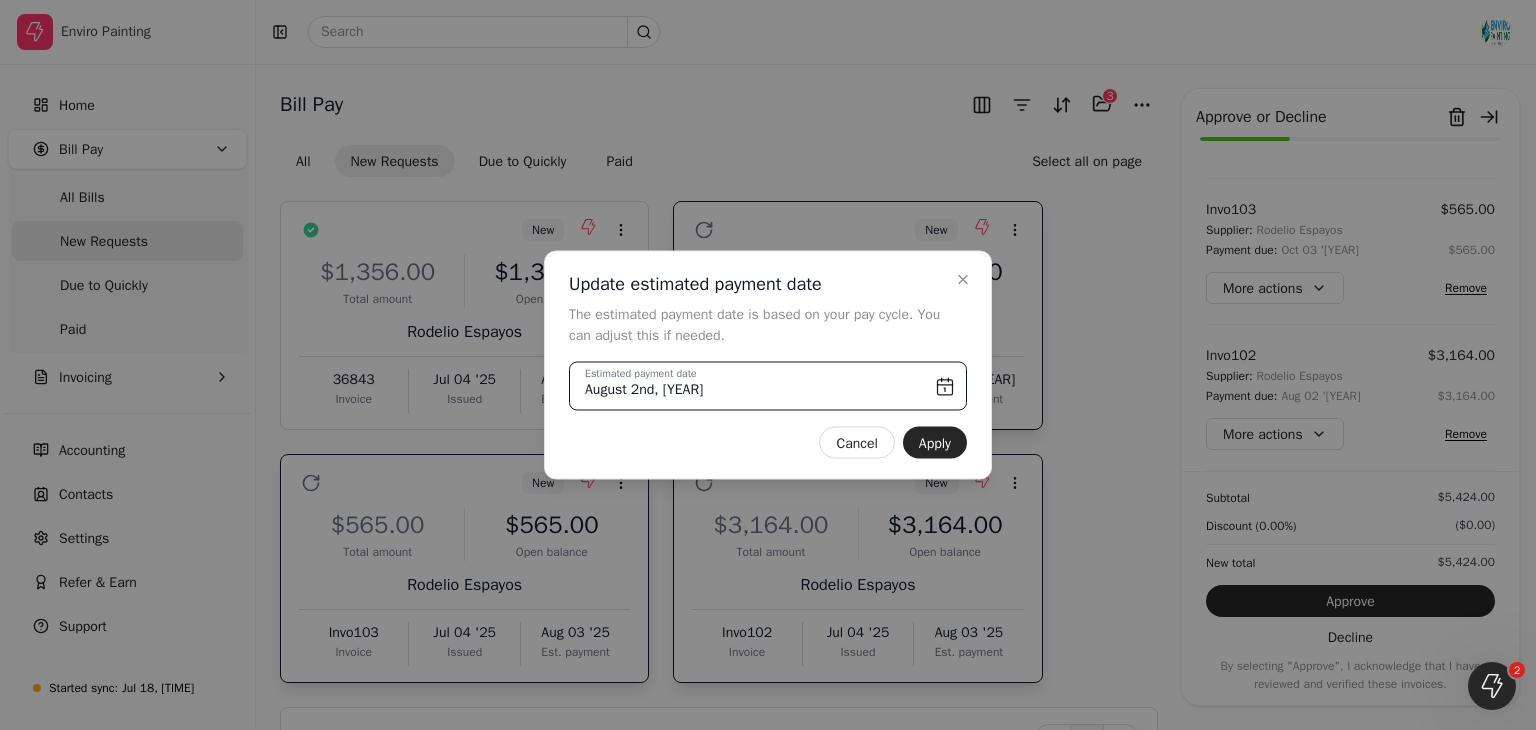 click on "August 2nd, [YEAR]" at bounding box center [768, 386] 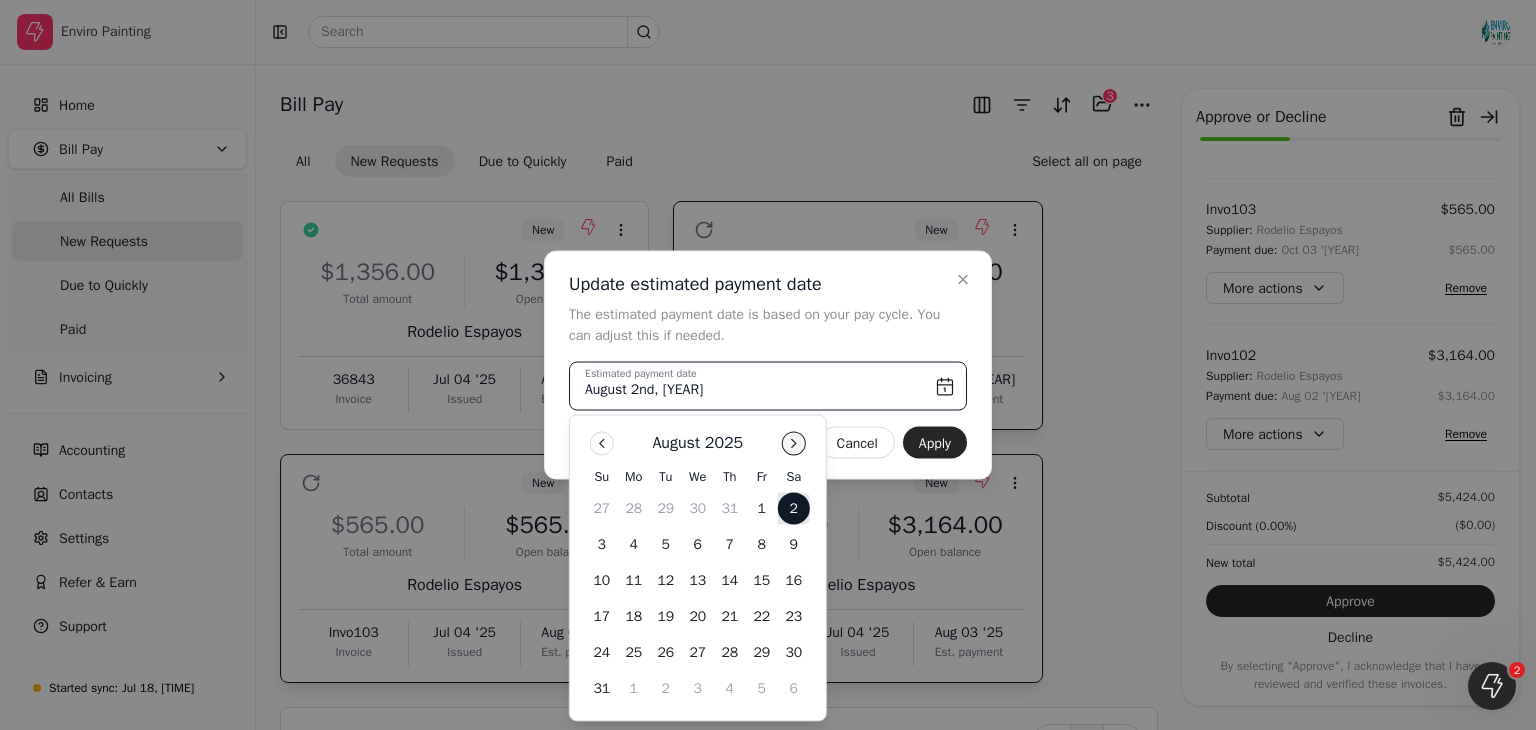 click at bounding box center [794, 443] 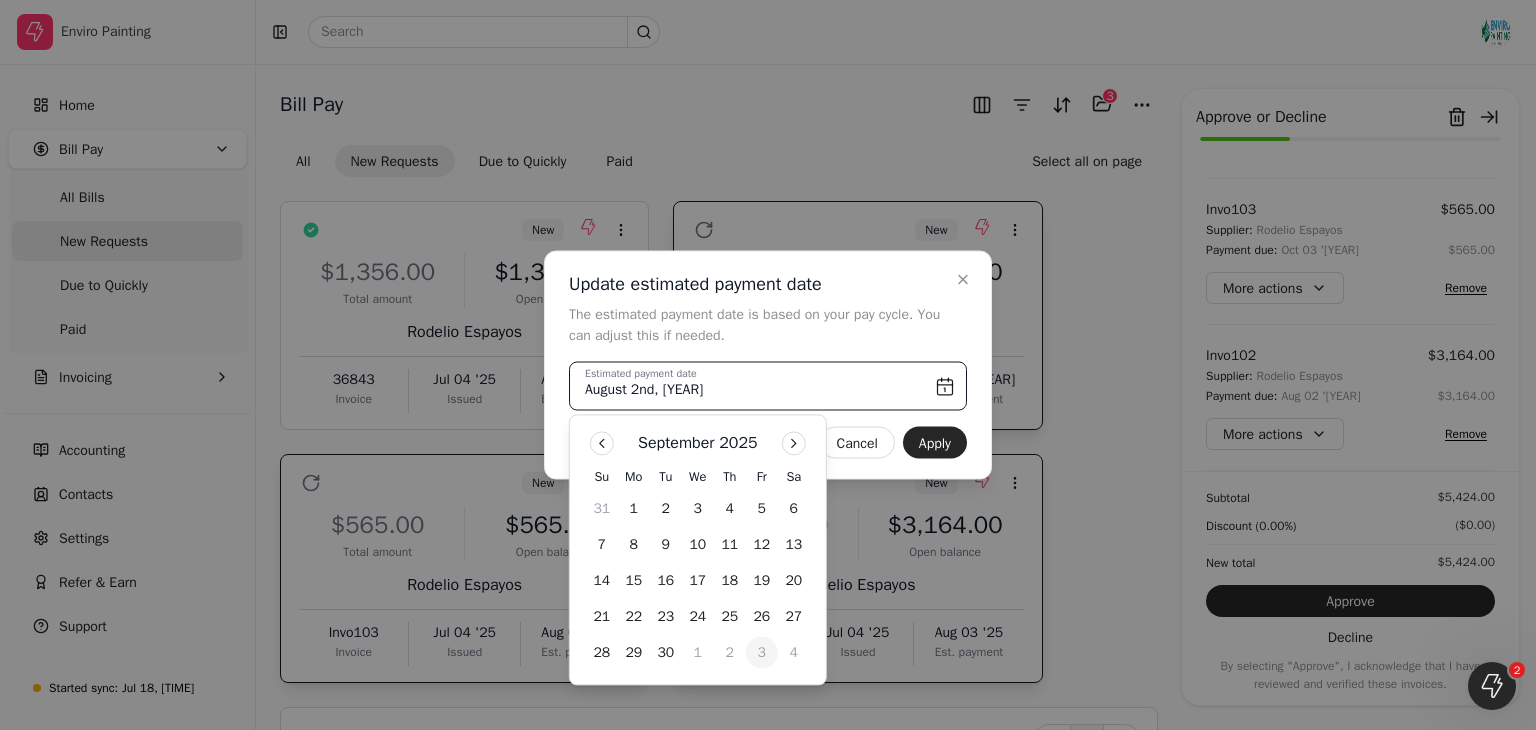 click on "3" at bounding box center (762, 653) 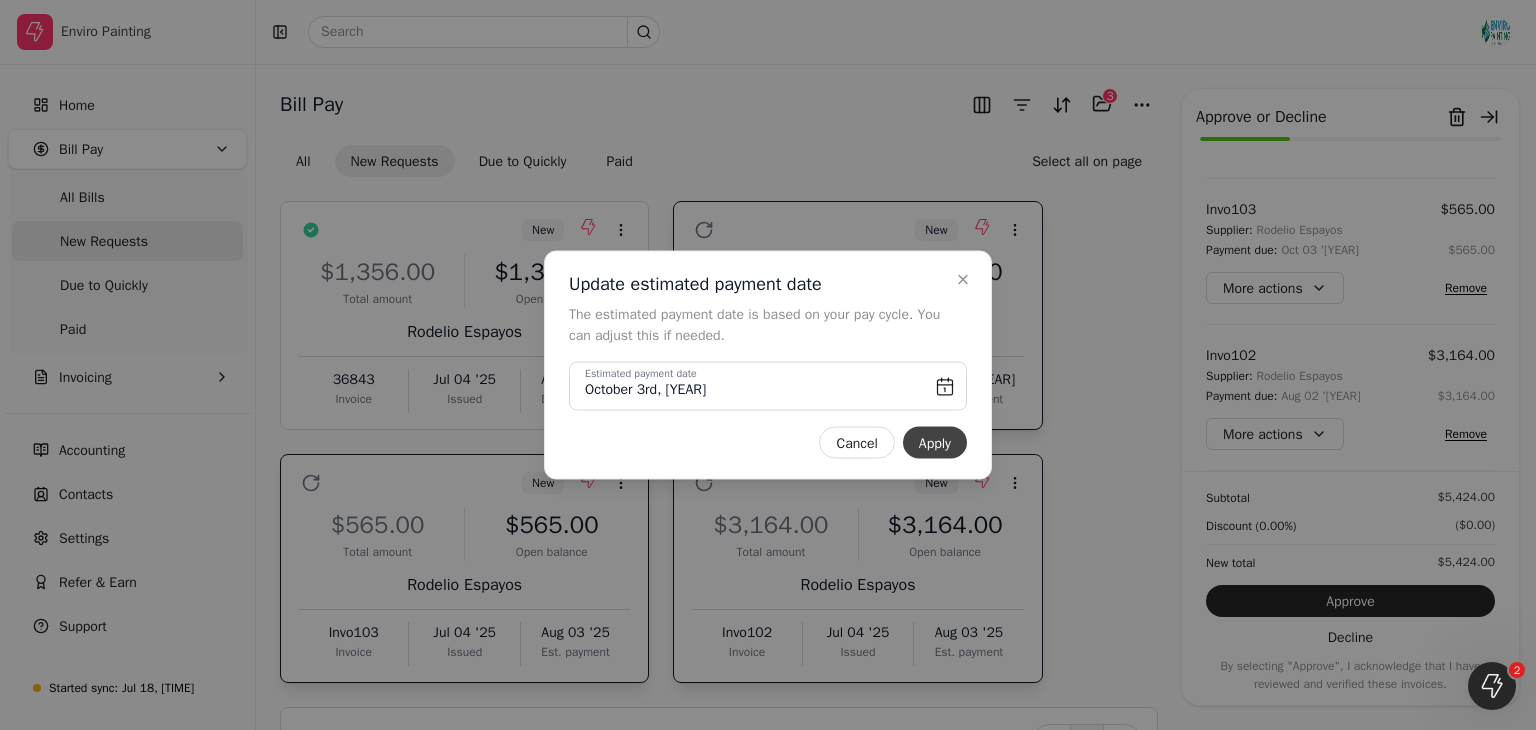 click on "Apply" at bounding box center [935, 443] 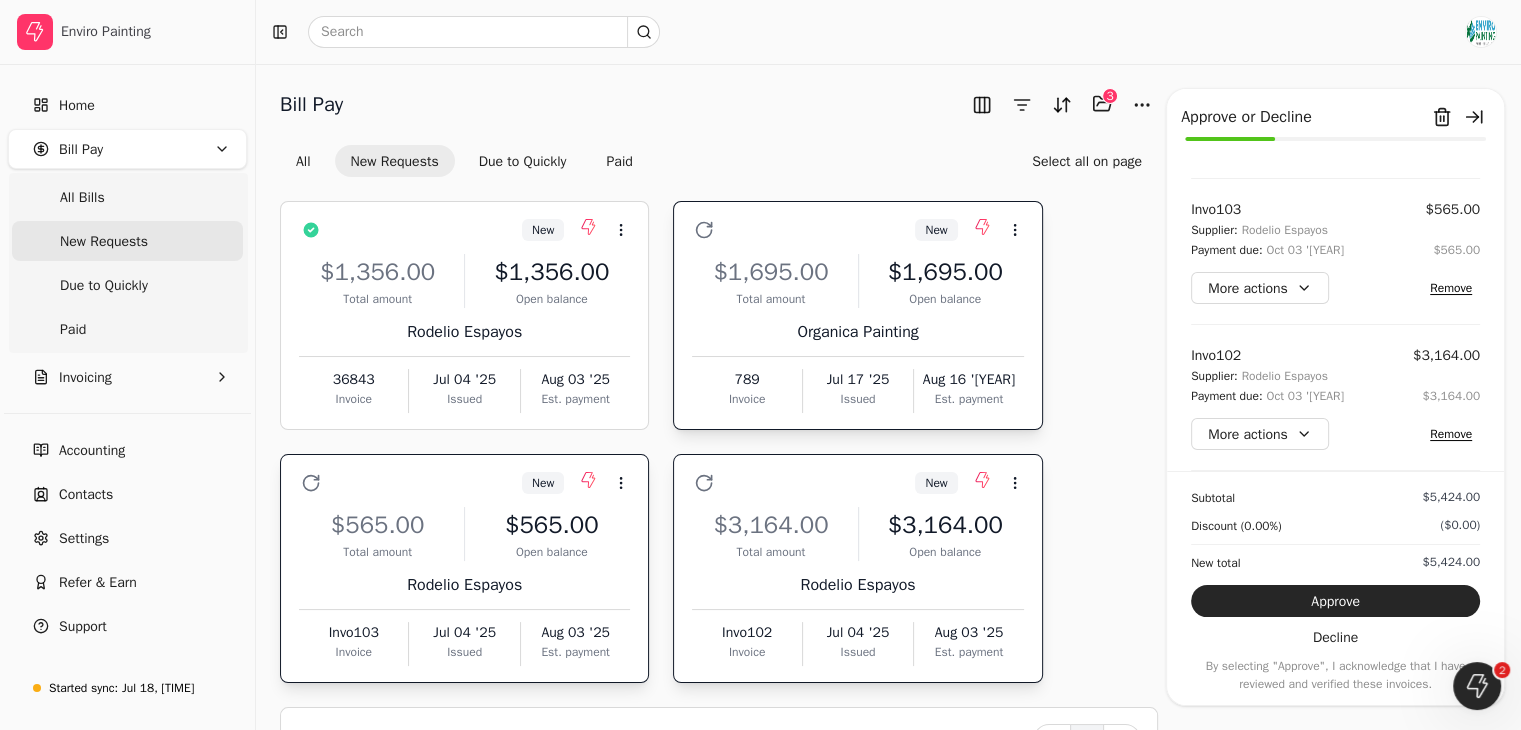scroll, scrollTop: 63, scrollLeft: 0, axis: vertical 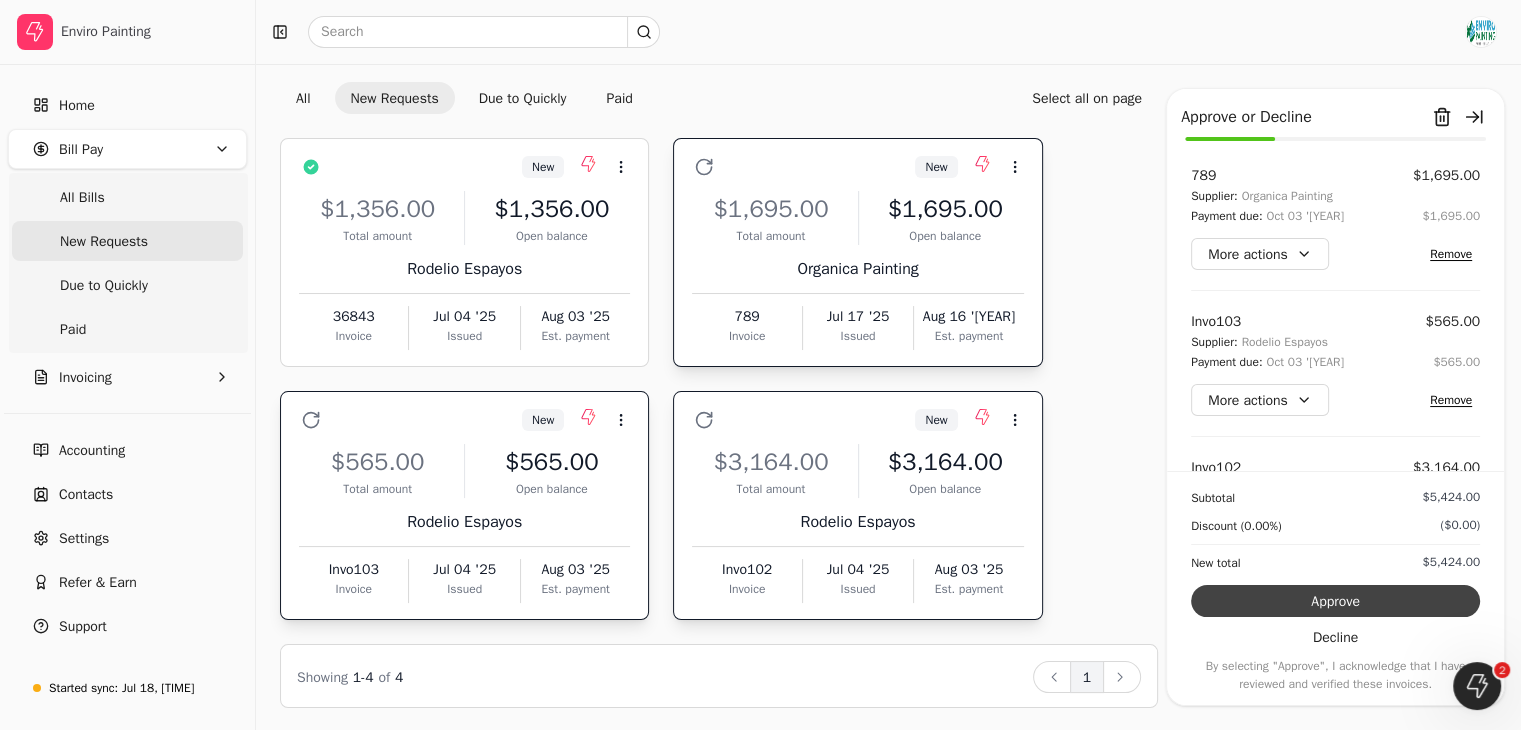 click on "Approve" at bounding box center (1335, 601) 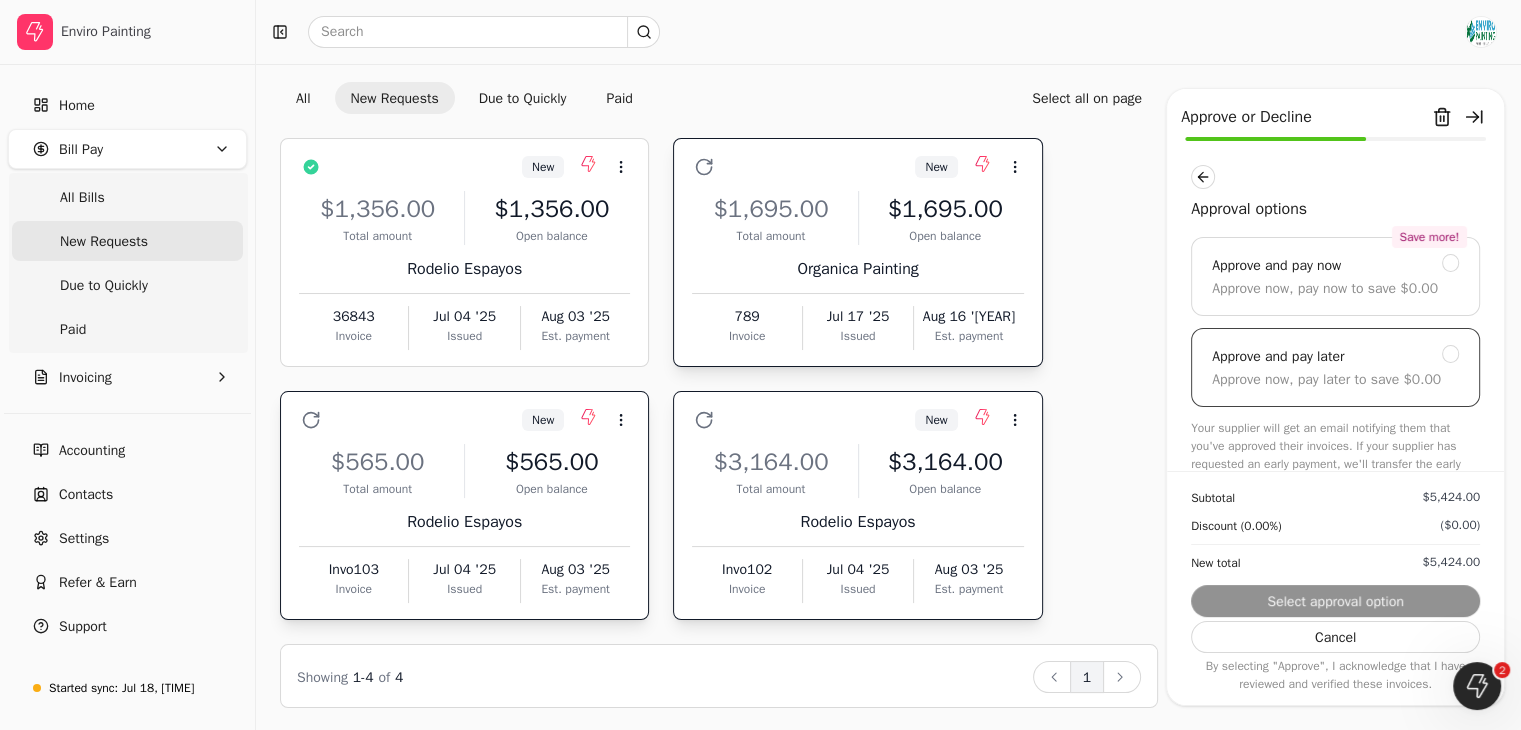 click on "Approve and pay later" at bounding box center [1335, 357] 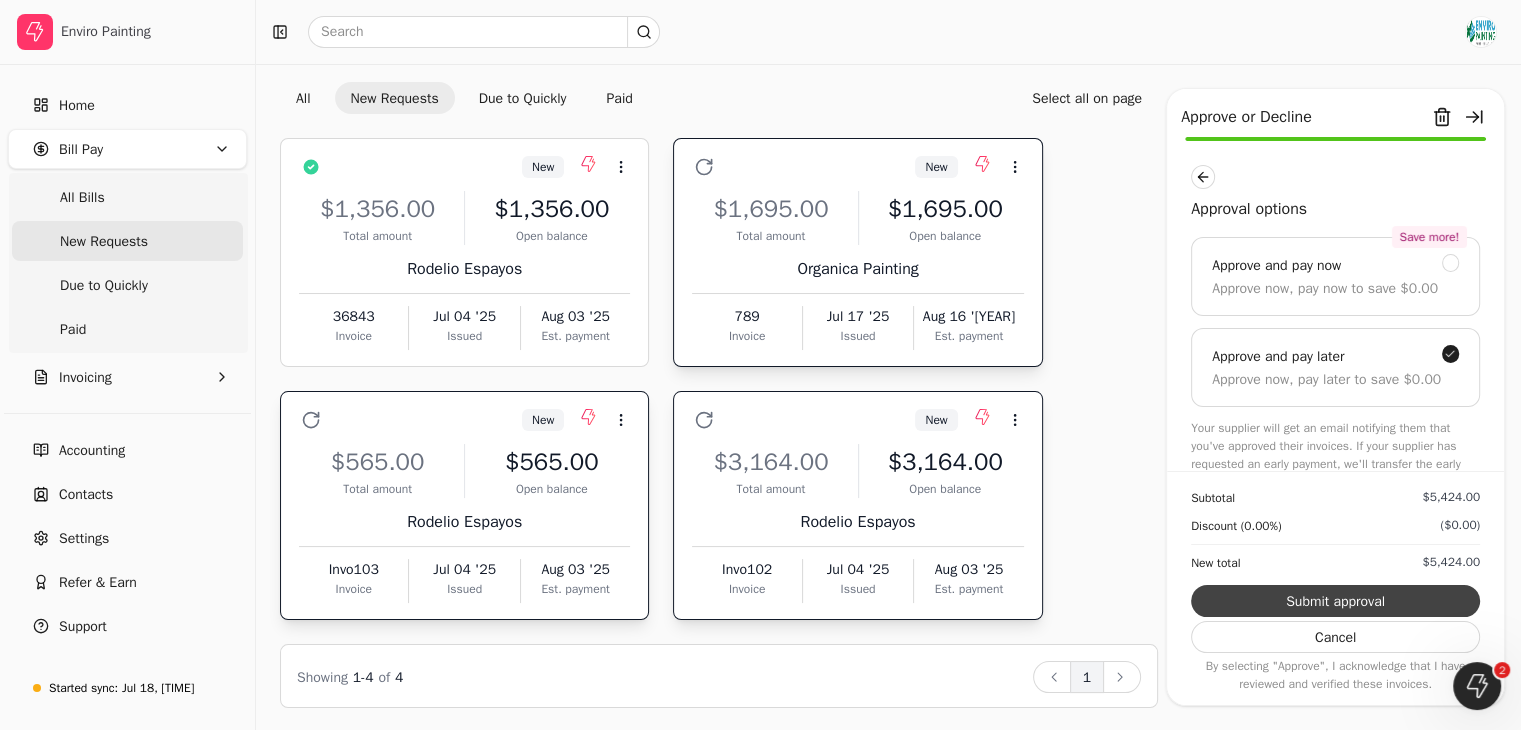 click on "Submit approval" at bounding box center (1335, 601) 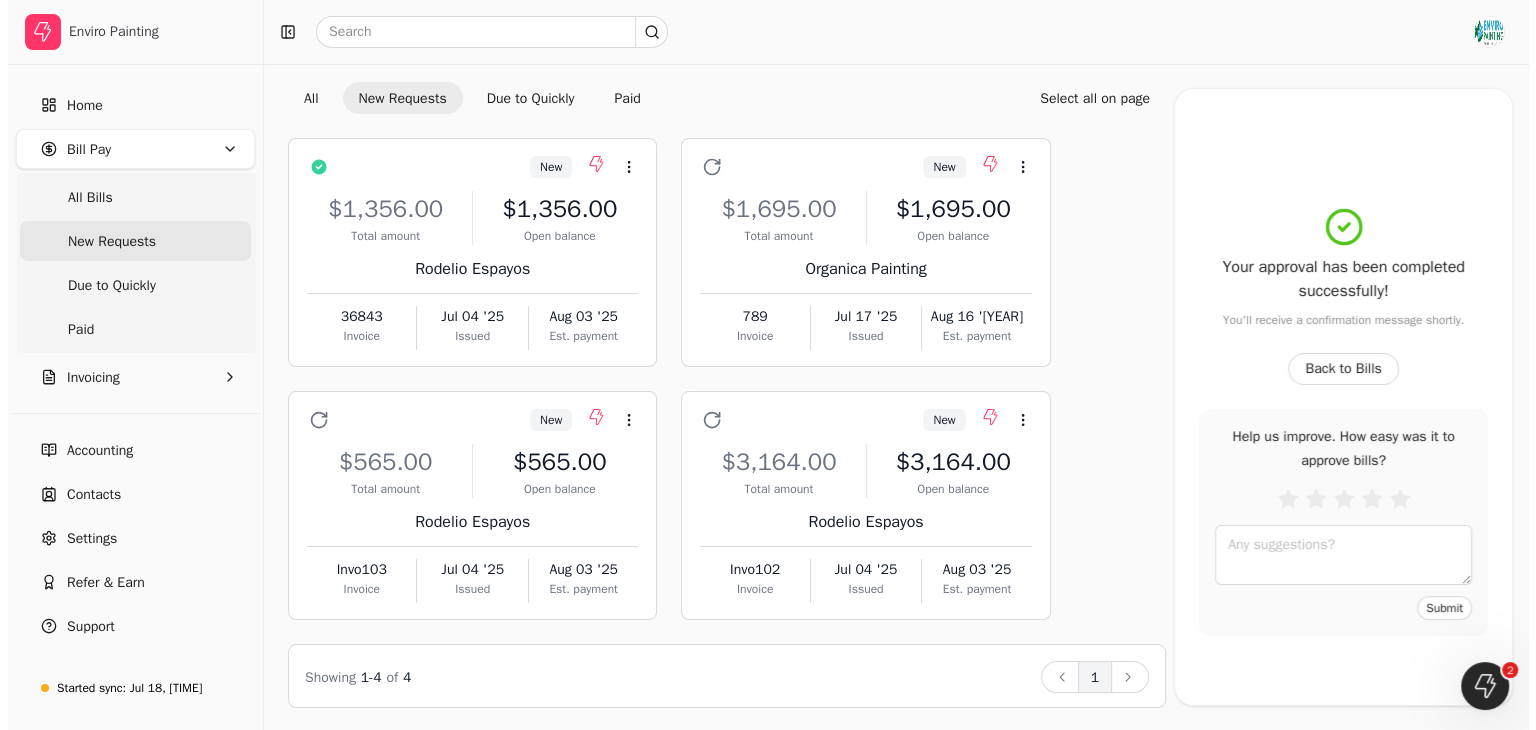 scroll, scrollTop: 0, scrollLeft: 0, axis: both 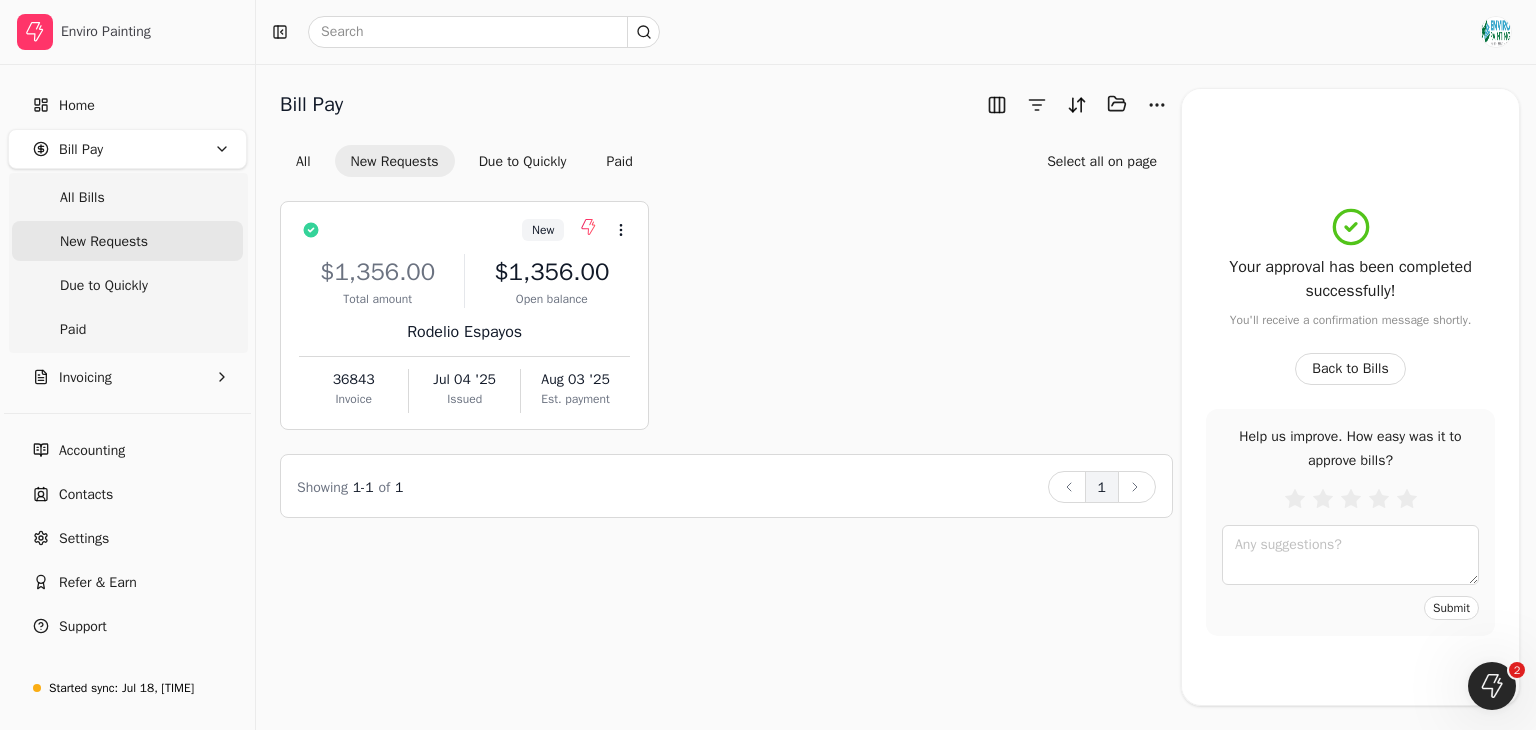click on "$1,356.00 Total amount $1,356.00 Open balance [FIRST] [LAST] 36843 Invoice Jul 04 '25 Issued Aug 03 '25 Est. payment" at bounding box center (726, 315) 